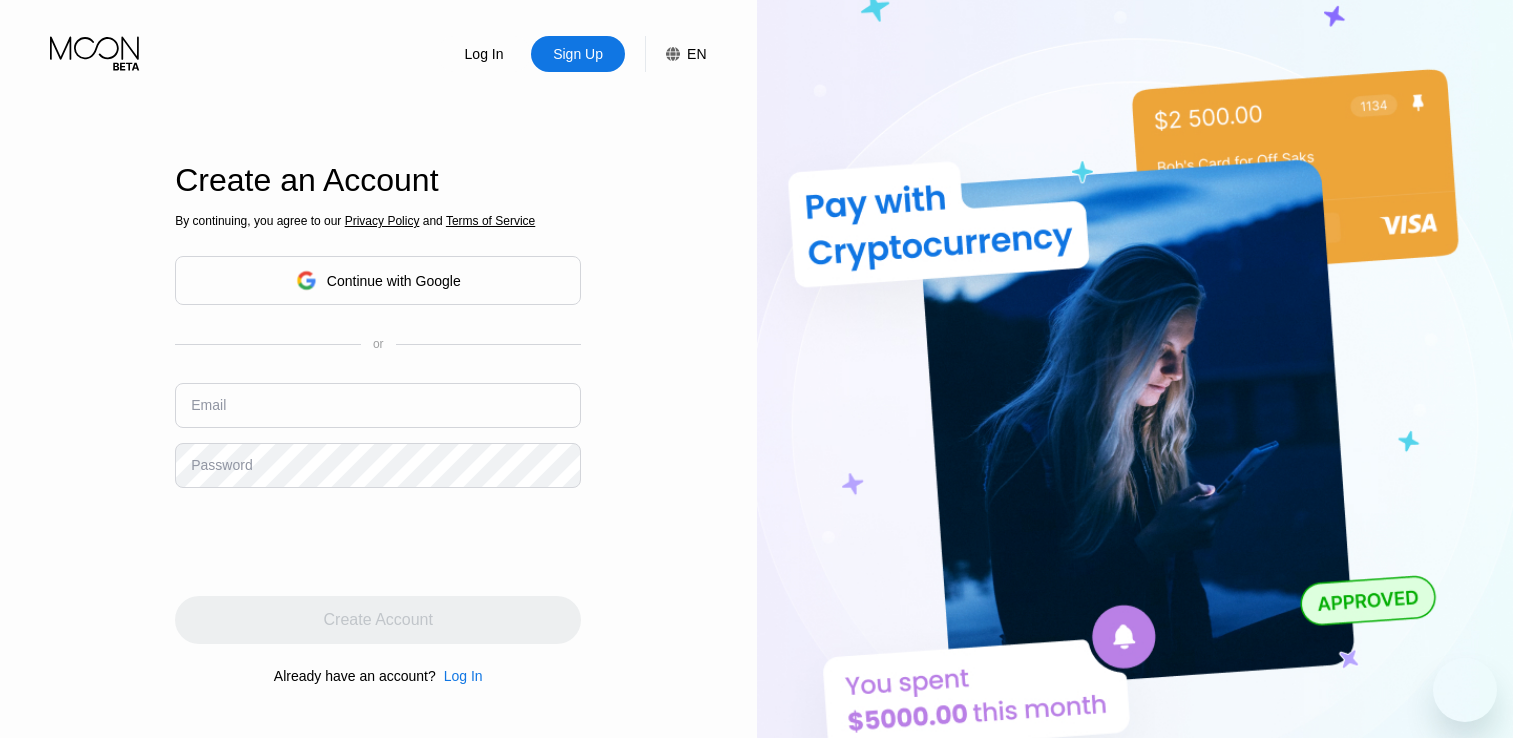 scroll, scrollTop: 0, scrollLeft: 0, axis: both 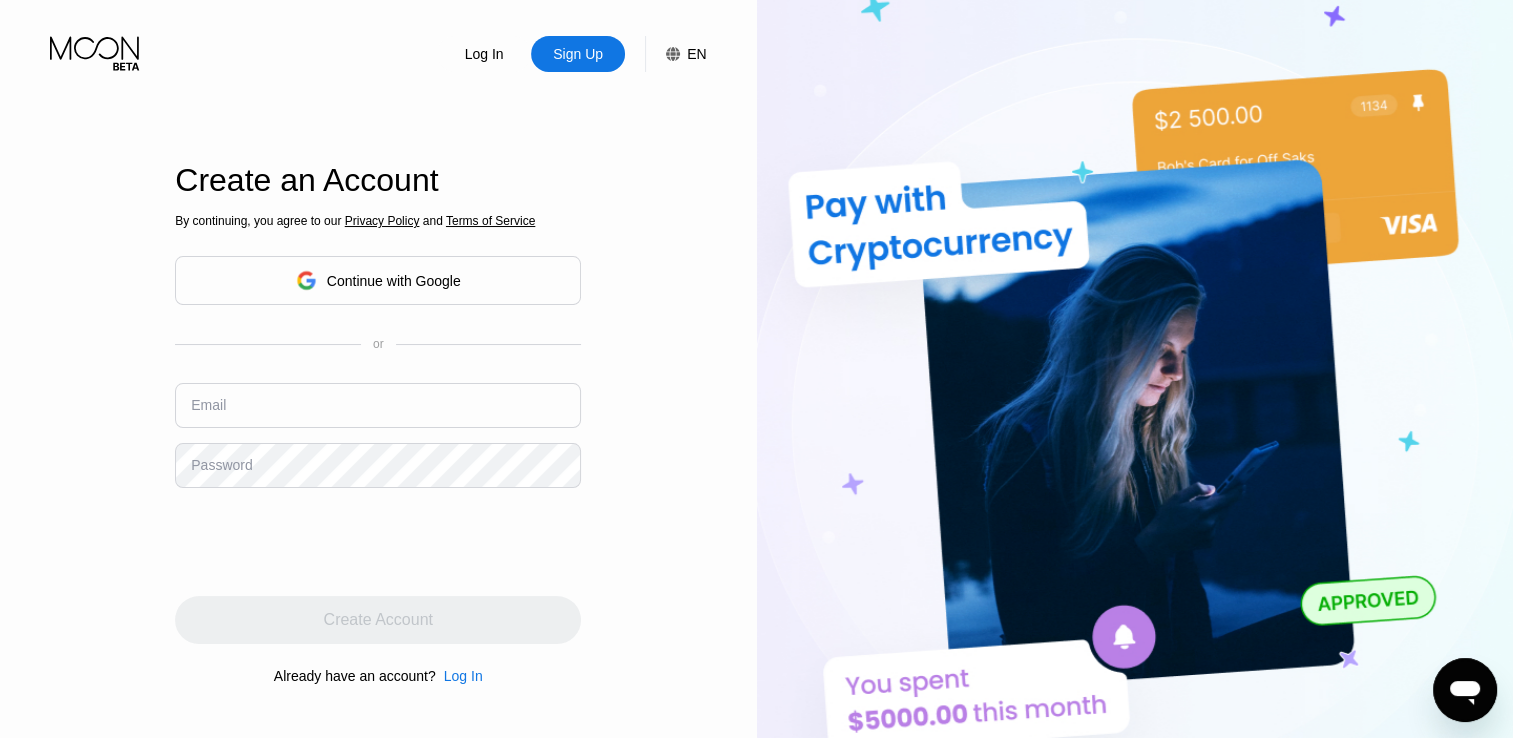 click at bounding box center [378, 405] 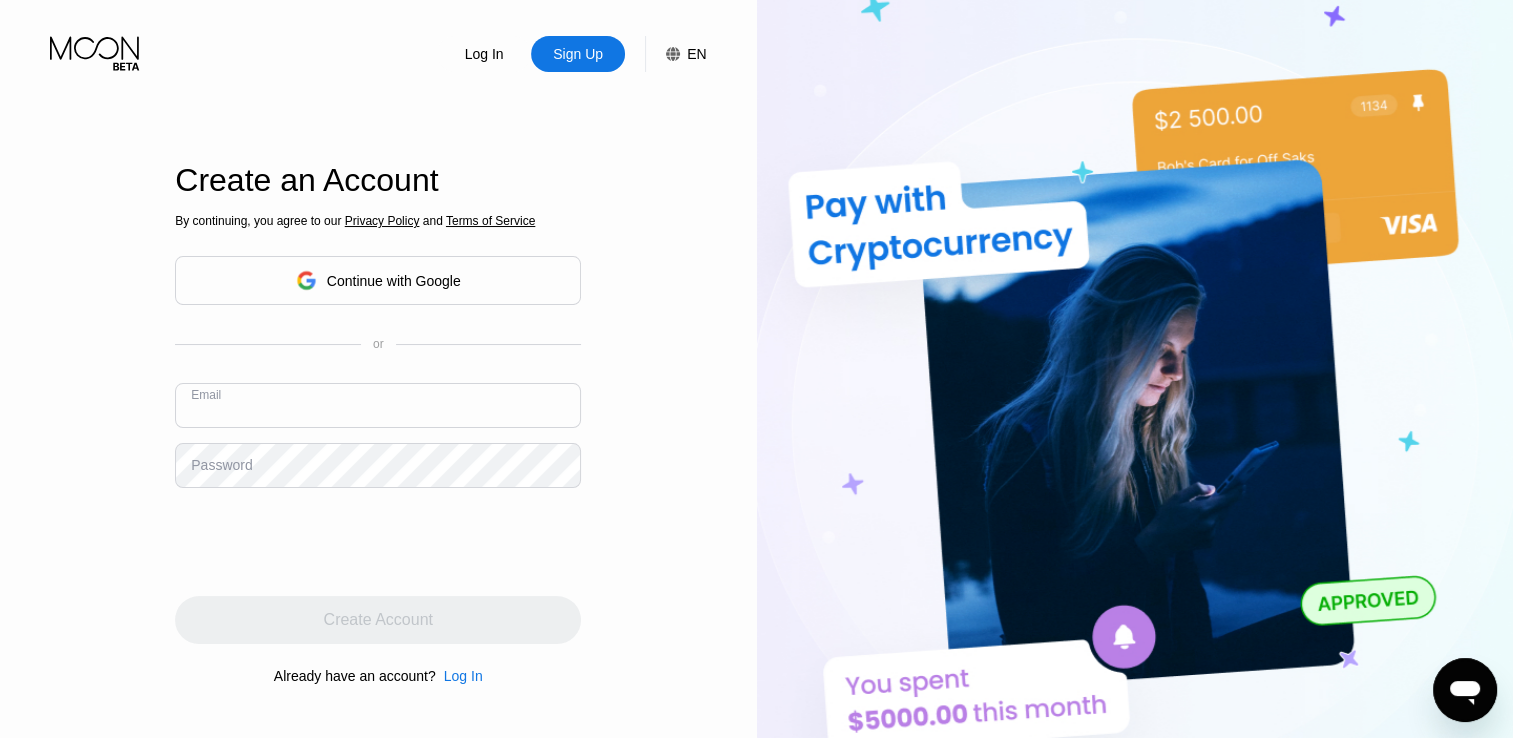paste on "[EMAIL]" 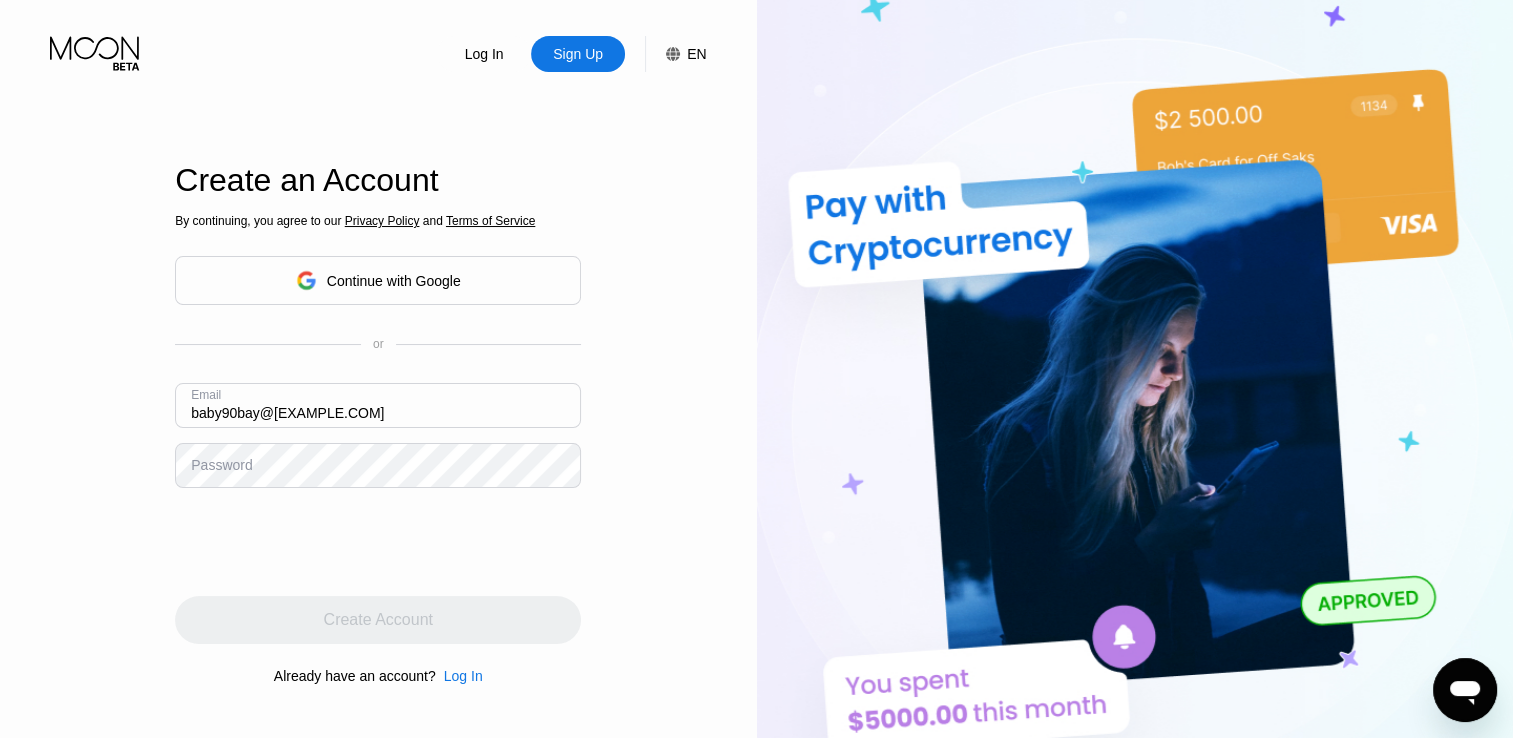 type on "[EMAIL]" 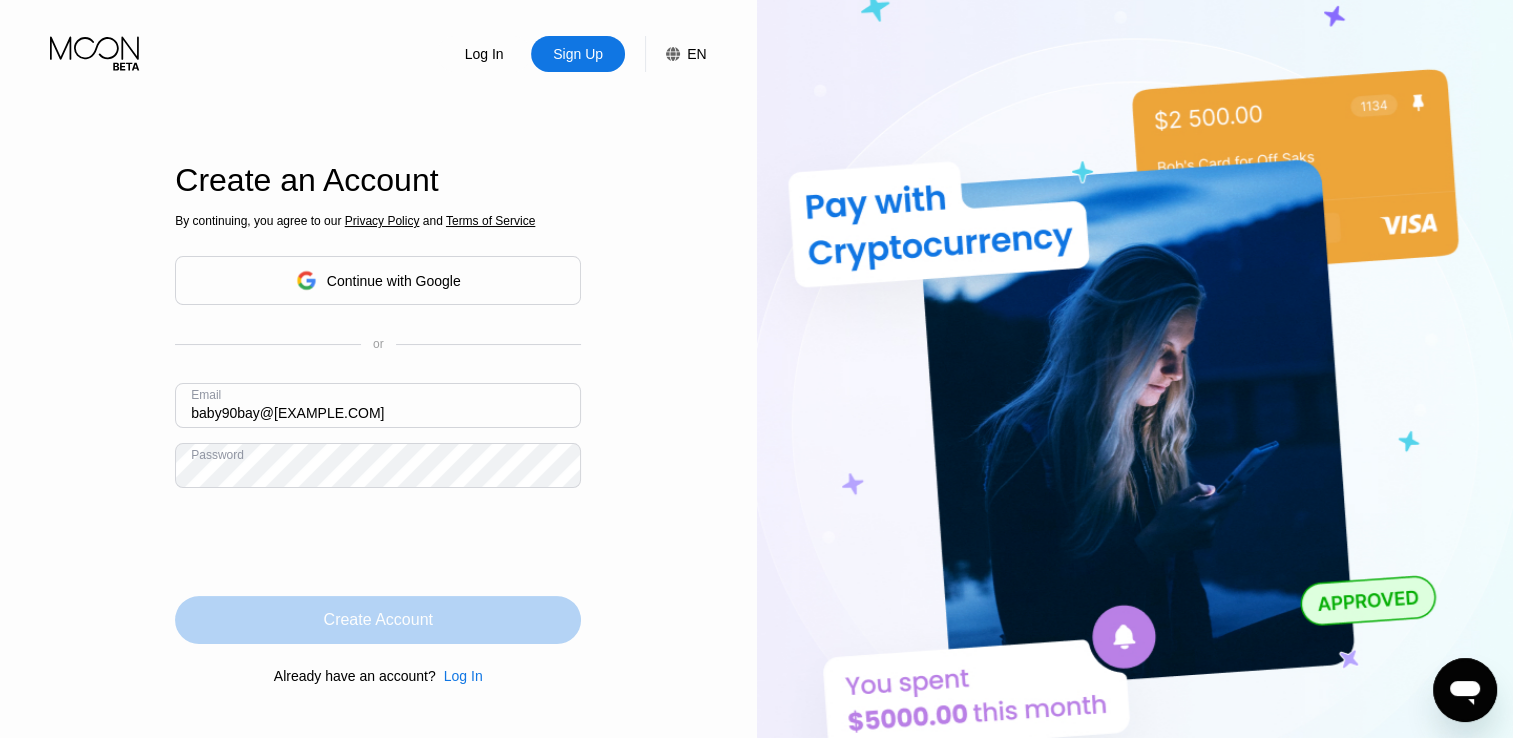 click on "Create Account" at bounding box center (378, 620) 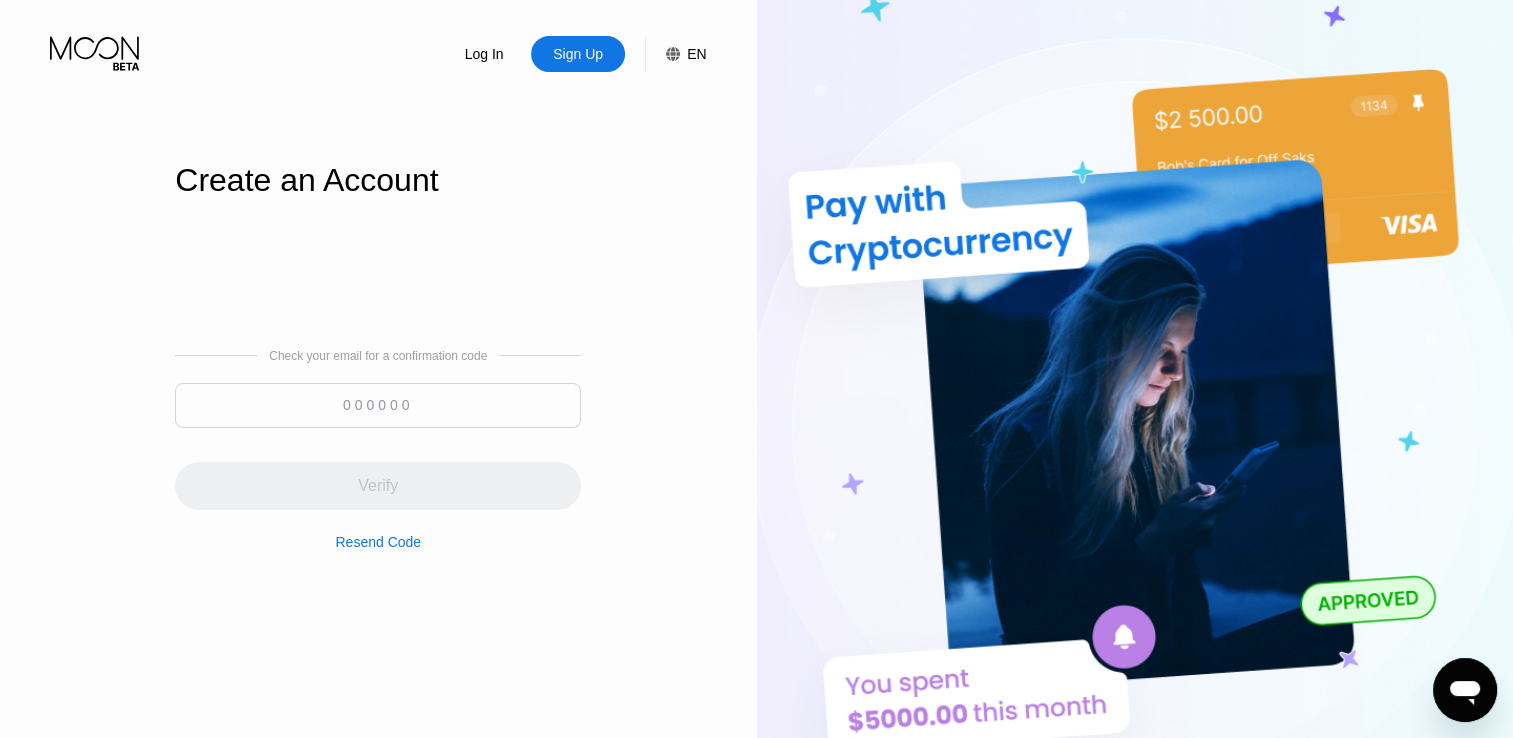 click at bounding box center (378, 405) 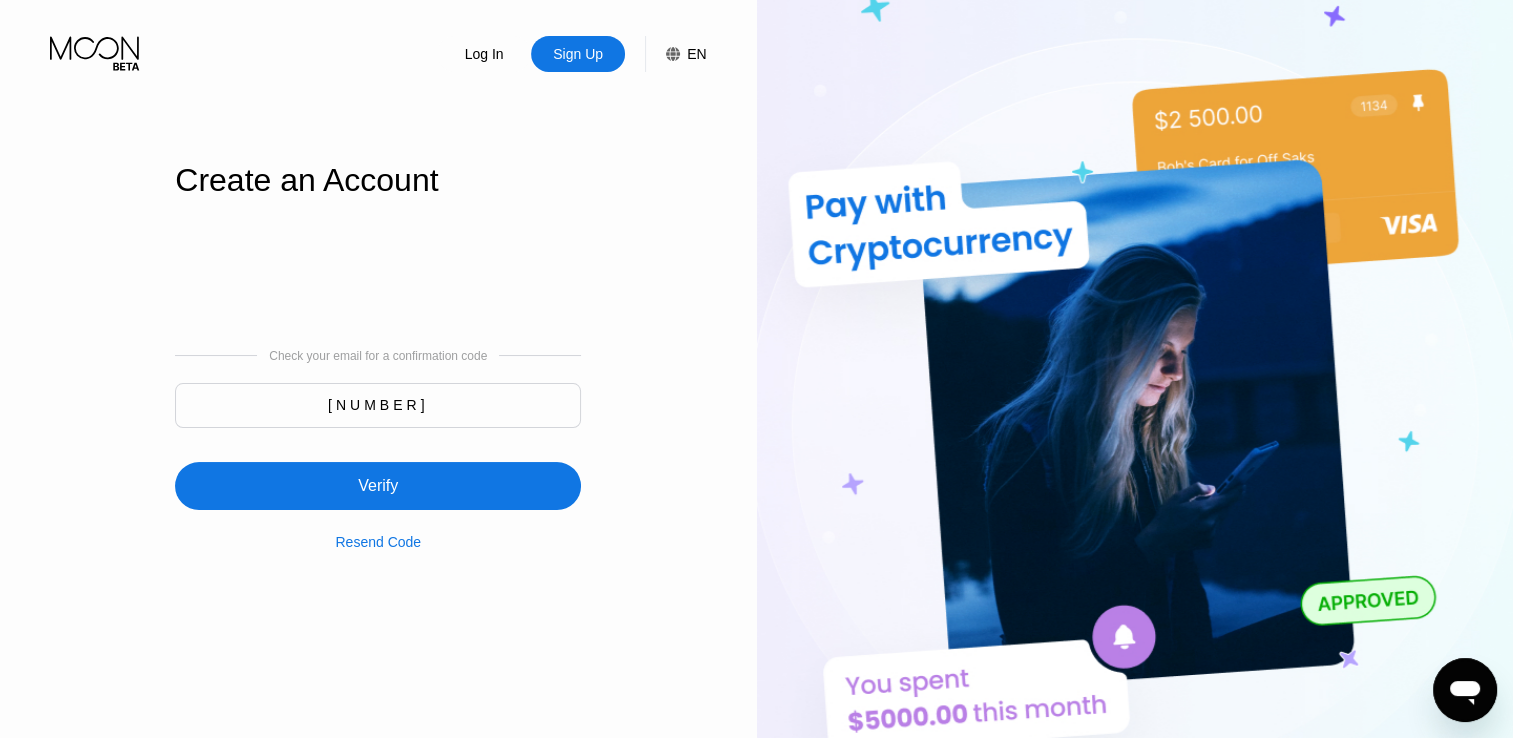type on "583663" 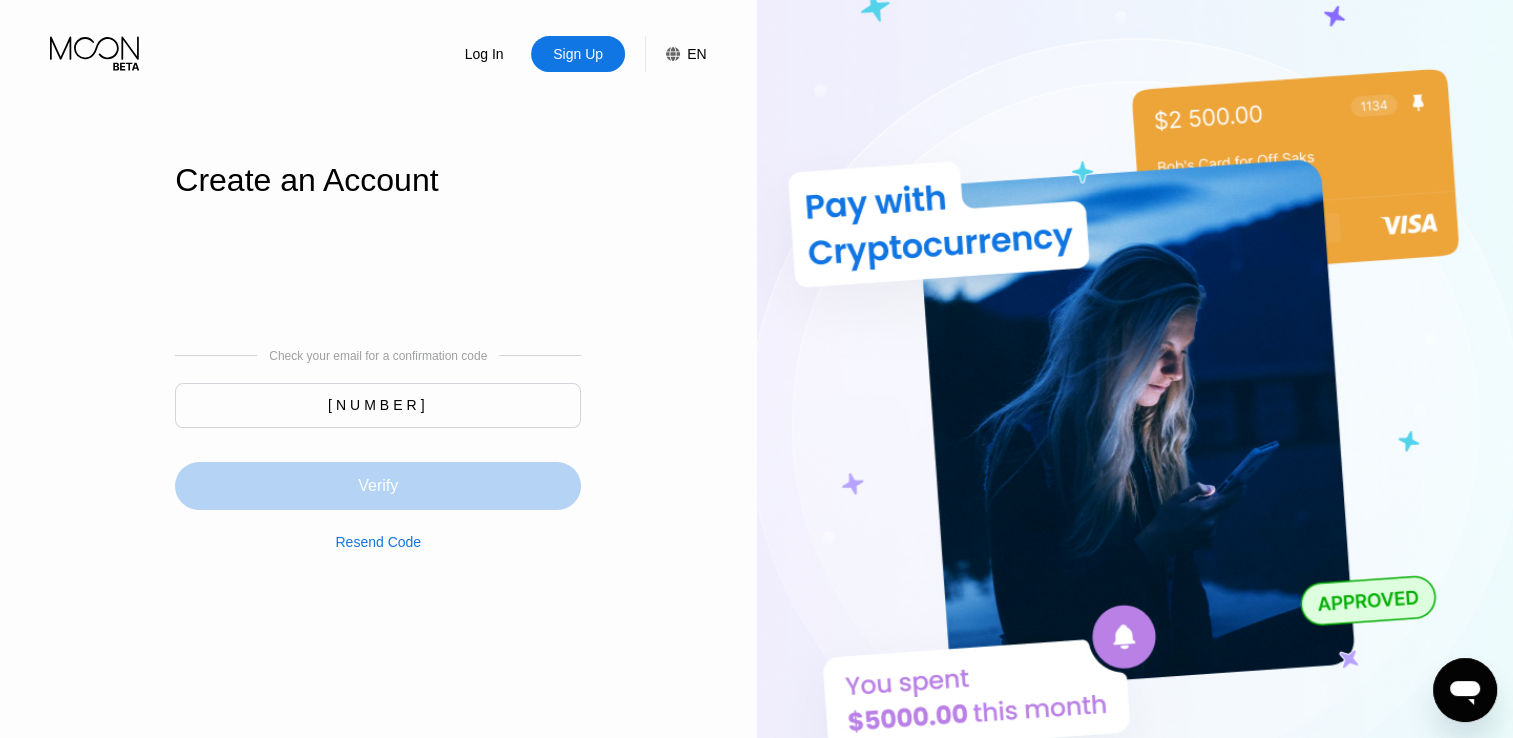 click on "Verify" at bounding box center (378, 486) 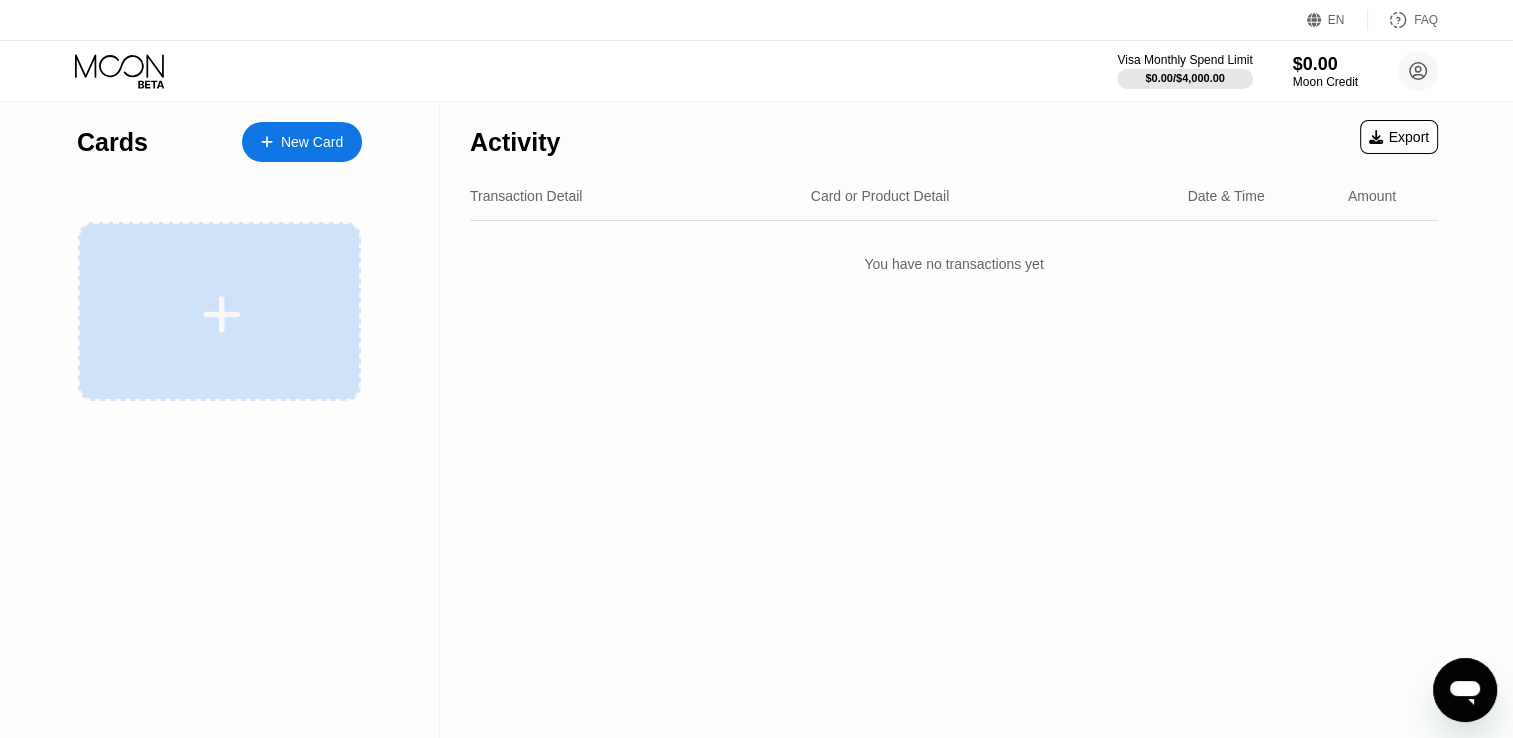 click 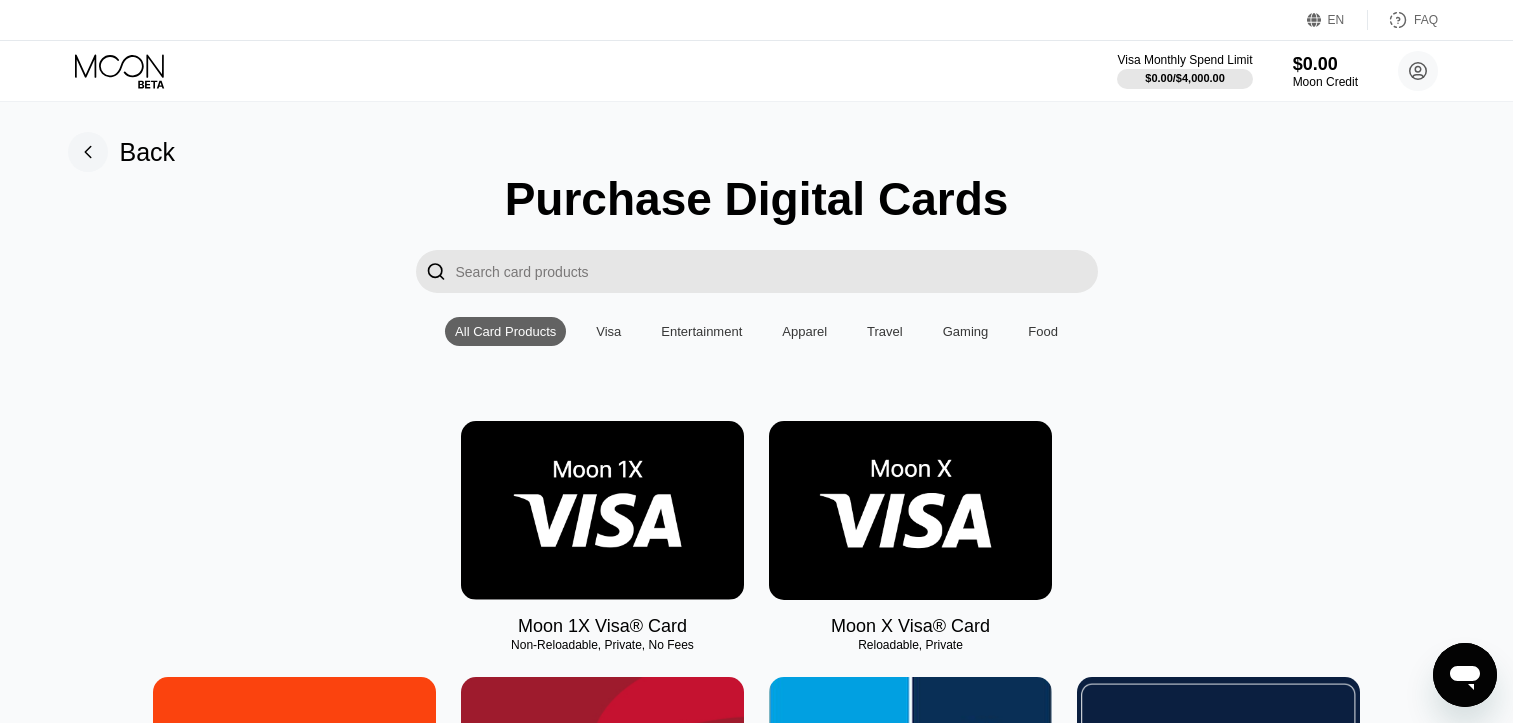 scroll, scrollTop: 0, scrollLeft: 0, axis: both 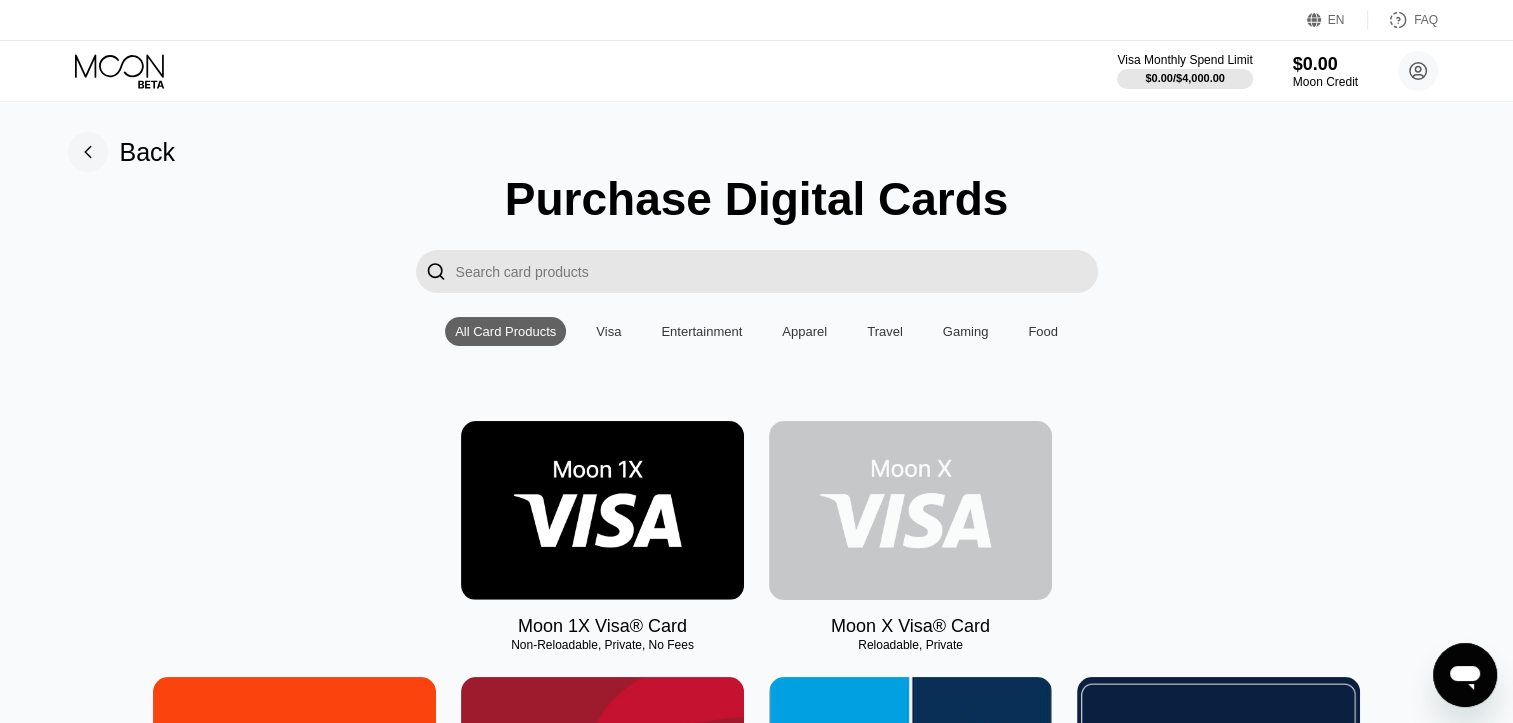 click at bounding box center (910, 510) 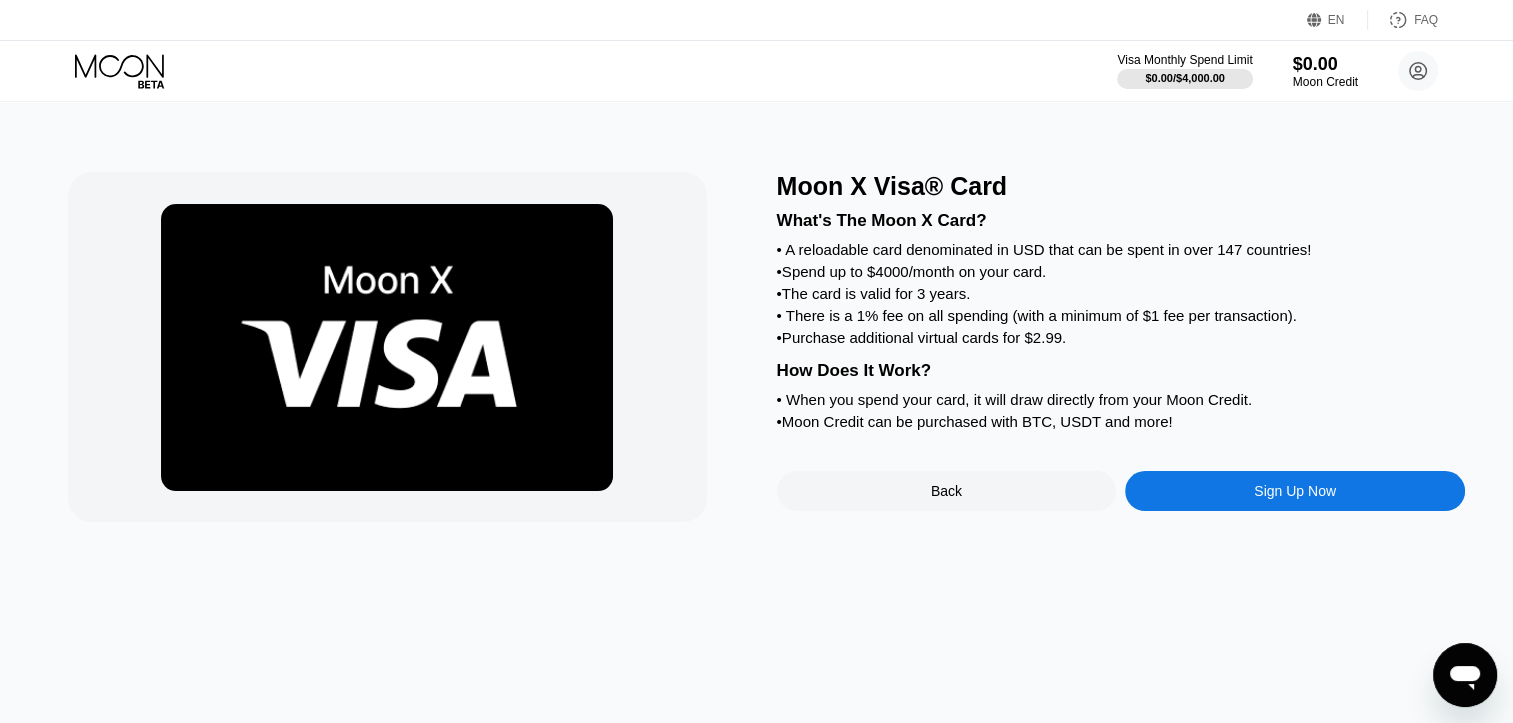 click on "Sign Up Now" at bounding box center [1295, 491] 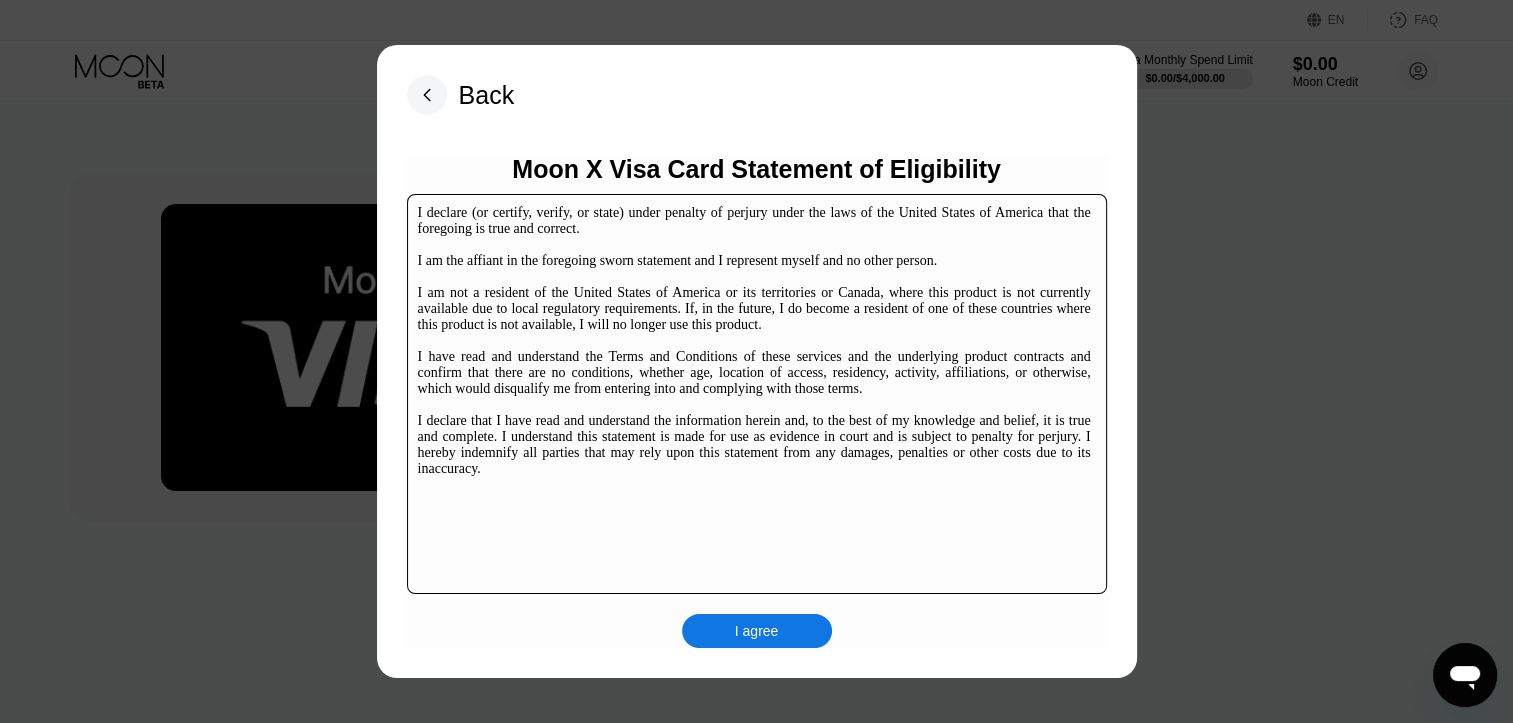 click on "Moon X Visa Card Statement of Eligibility I declare (or certify, verify, or state) under penalty of perjury under the laws of the United States of America that the foregoing is true and correct. I am the affiant in the foregoing sworn statement and I represent myself and no other person. I am not a resident of the United States of America or its territories or Canada, where this product is not currently available due to local regulatory requirements. If, in the future, I do become a resident of one of these countries where this product is not available, I will no longer use this product. I have read and understand the Terms and Conditions of these services and the underlying product contracts and confirm that there are no conditions, whether age, location of access, residency, activity, affiliations, or otherwise, which would disqualify me from entering into and complying with those terms. I agree" at bounding box center (757, 401) 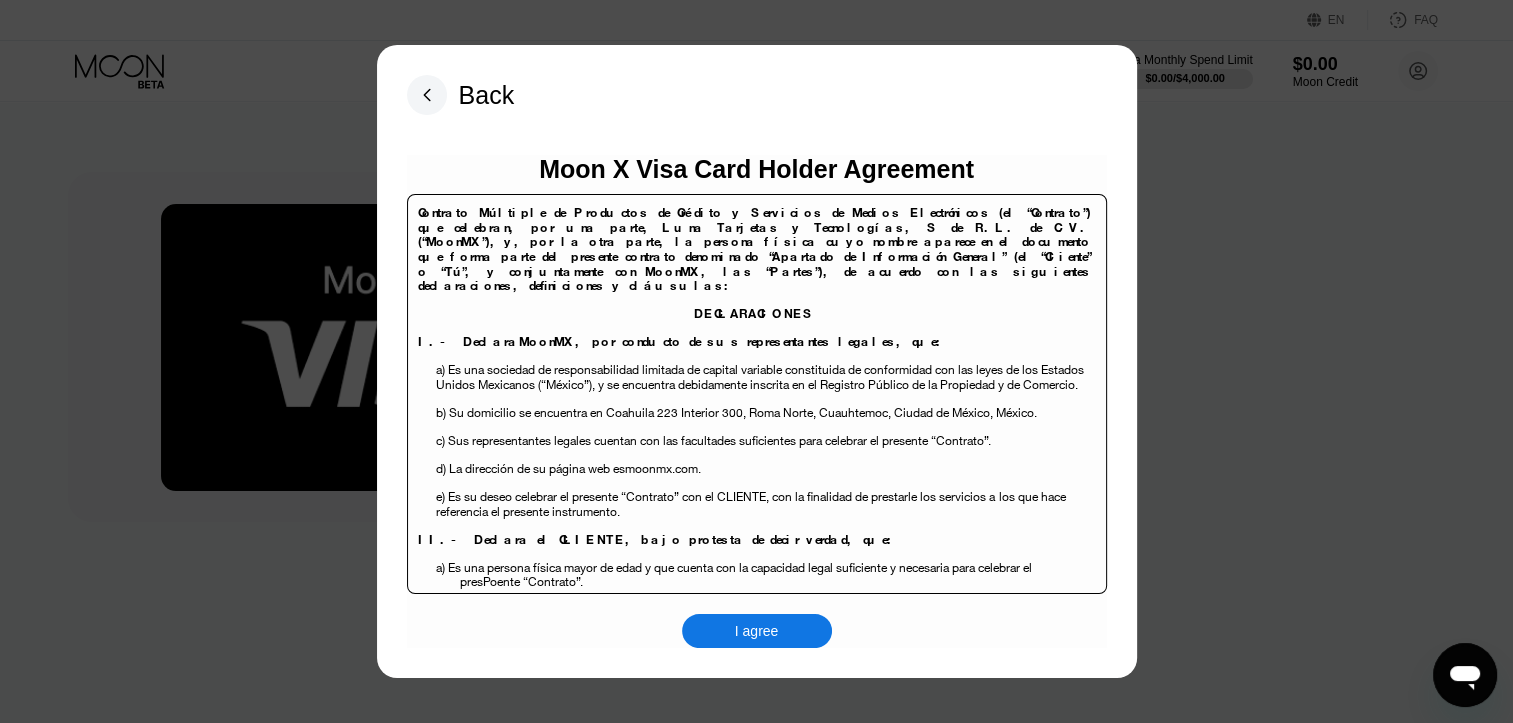 click on "I agree" at bounding box center (757, 631) 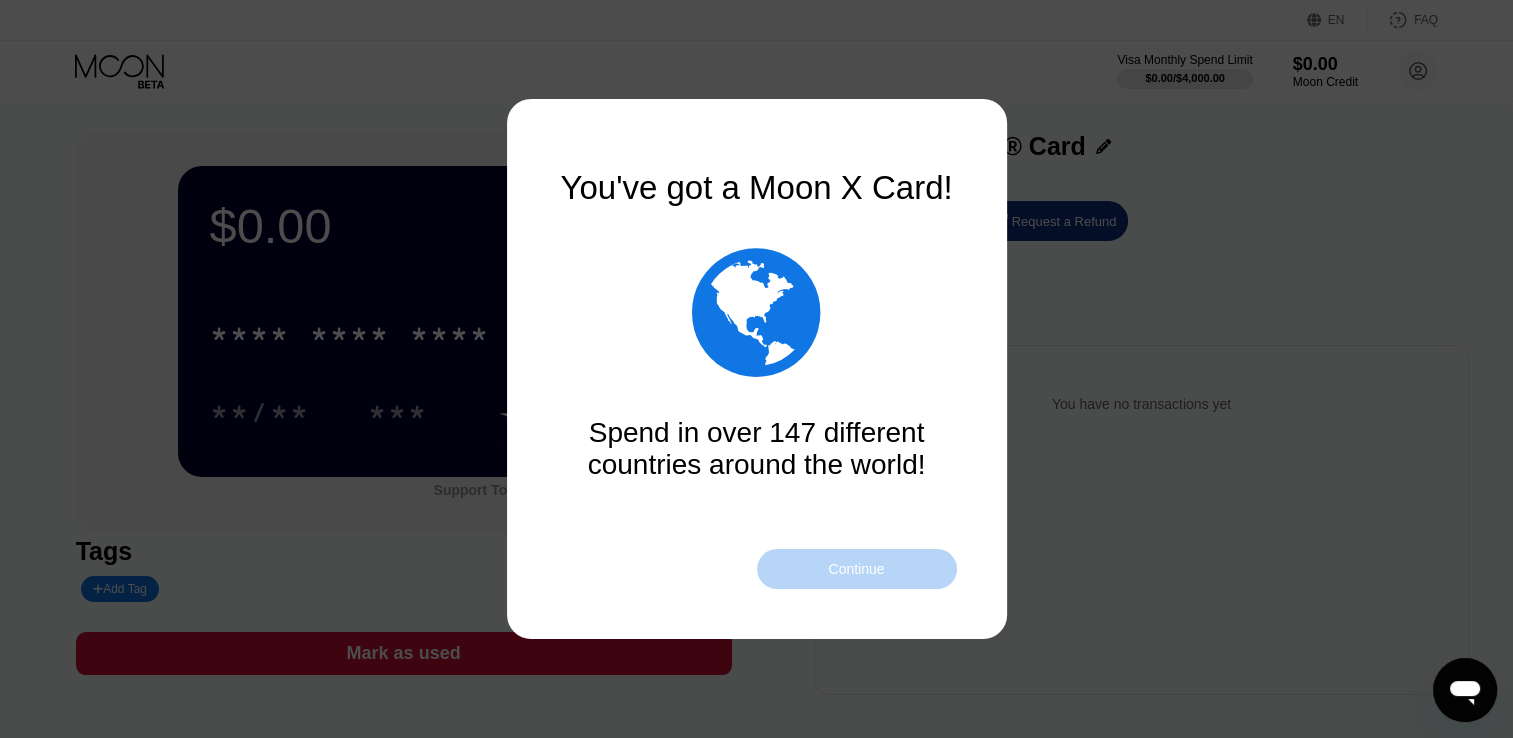 click on "Continue" at bounding box center (856, 569) 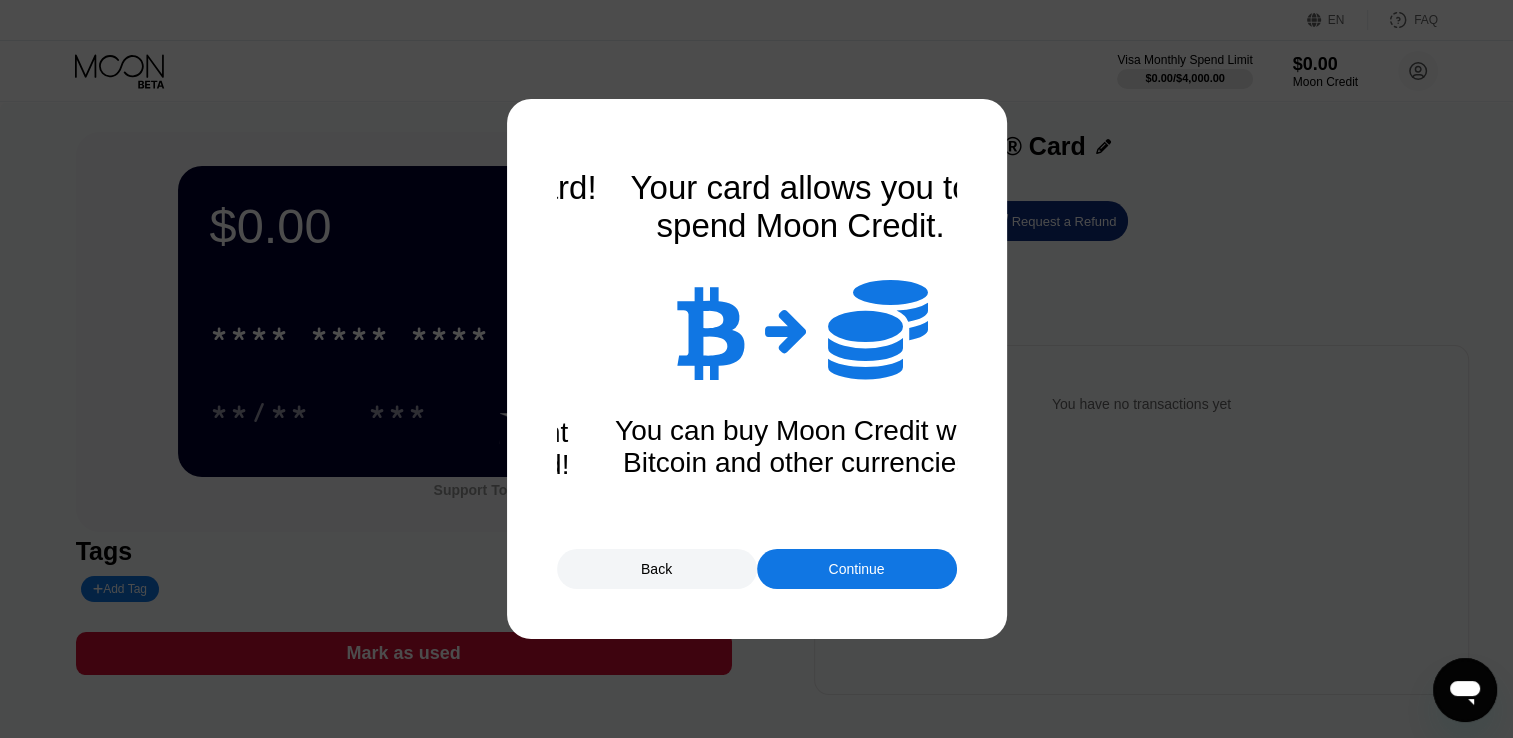 click on "Continue" at bounding box center (856, 569) 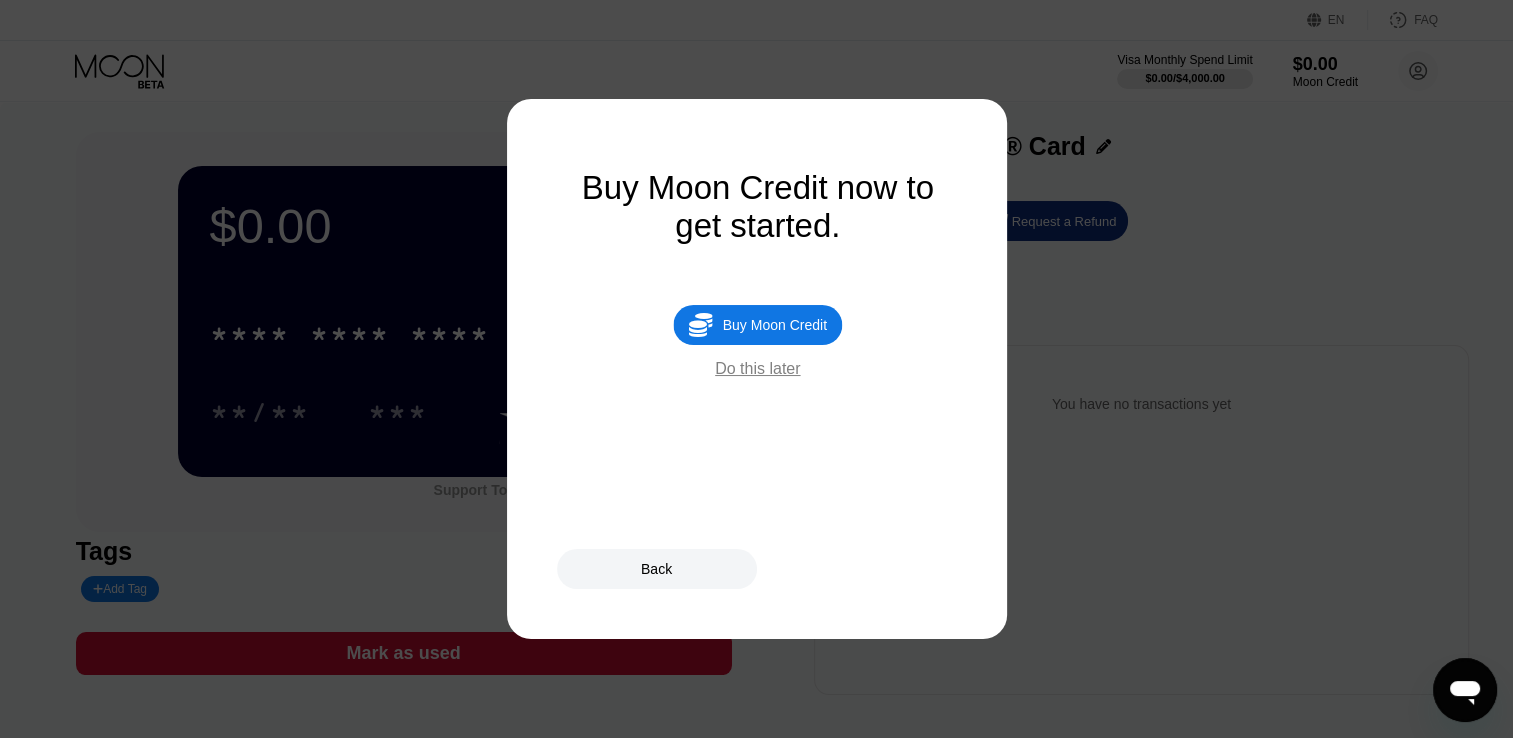 click on "Do this later" at bounding box center [757, 369] 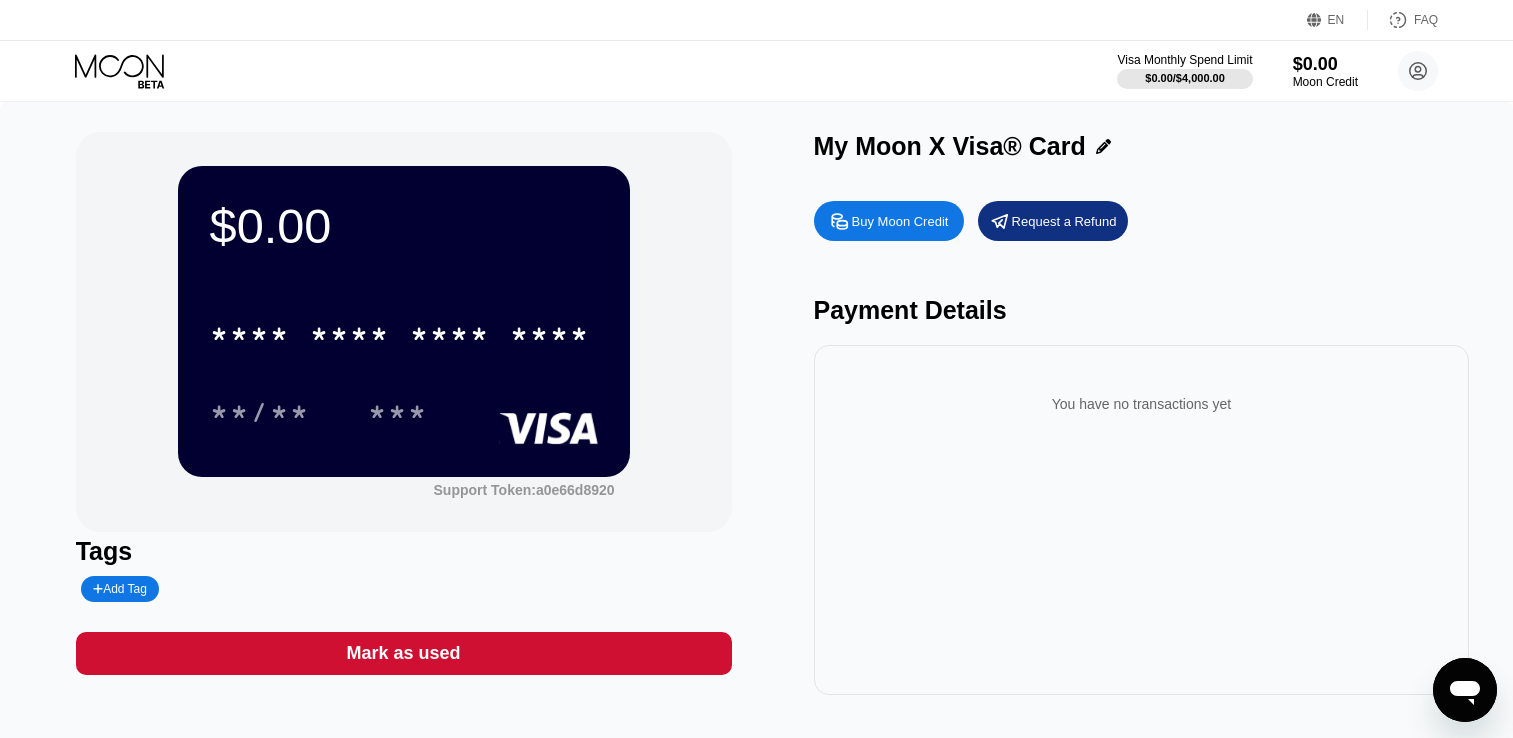 scroll, scrollTop: 0, scrollLeft: 0, axis: both 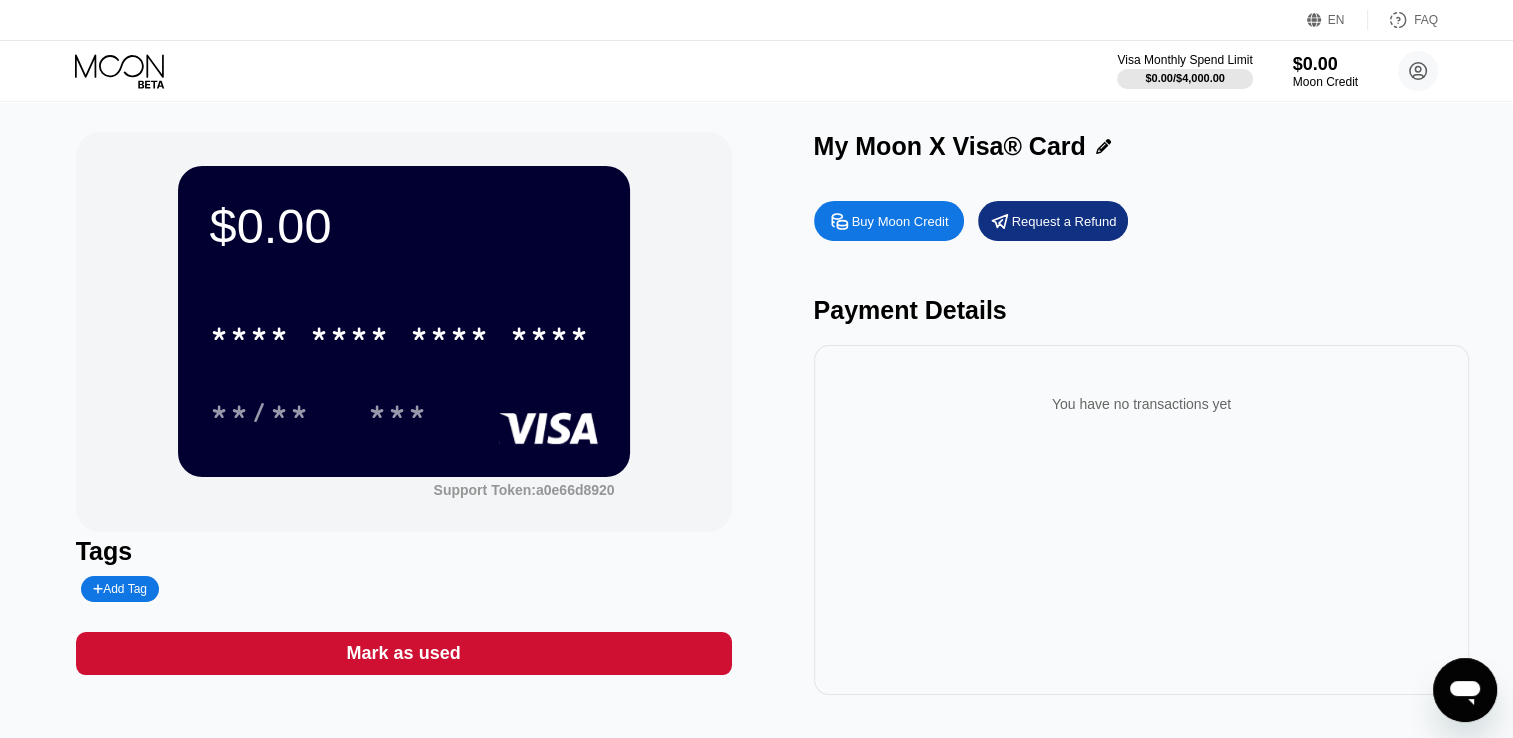 click on "Buy Moon Credit" at bounding box center (889, 221) 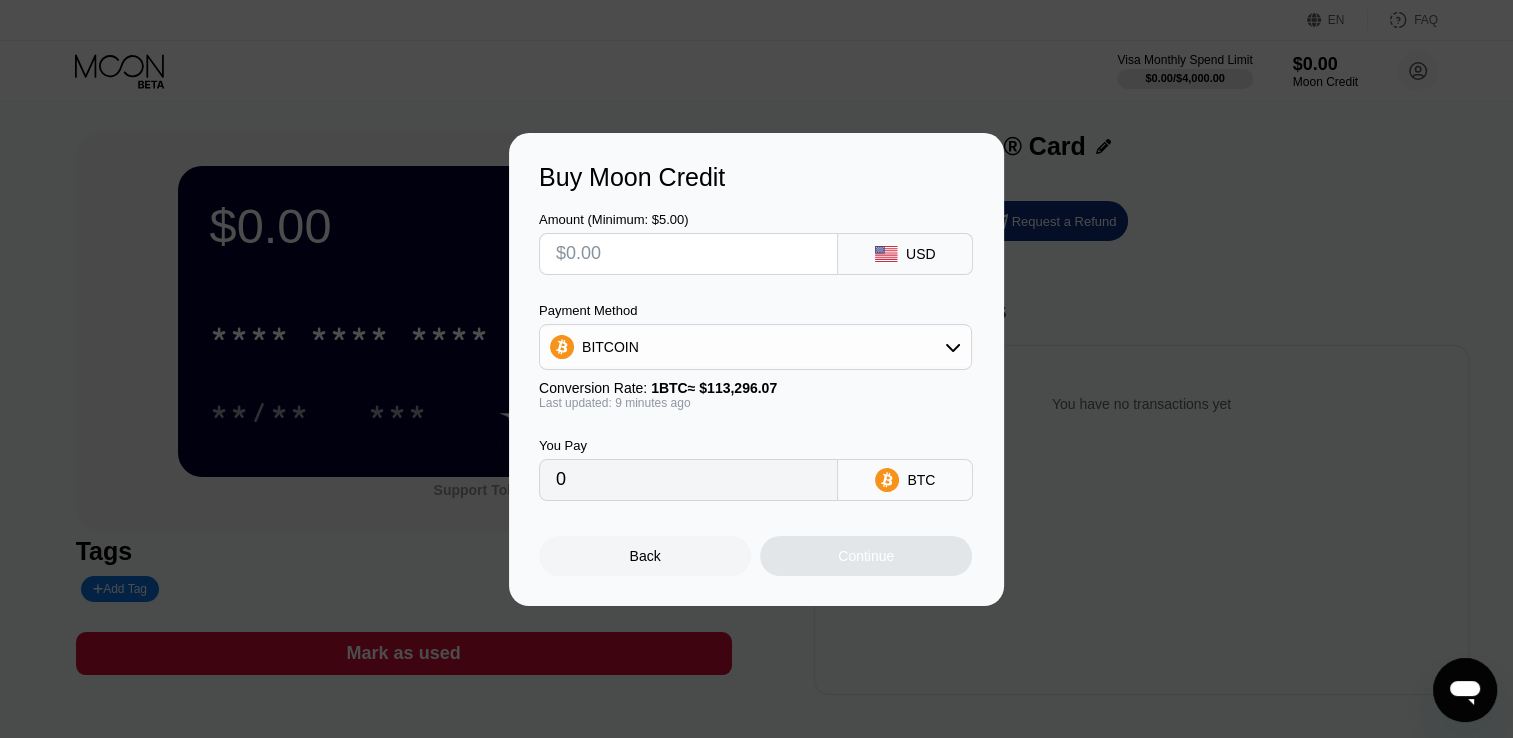click at bounding box center (688, 254) 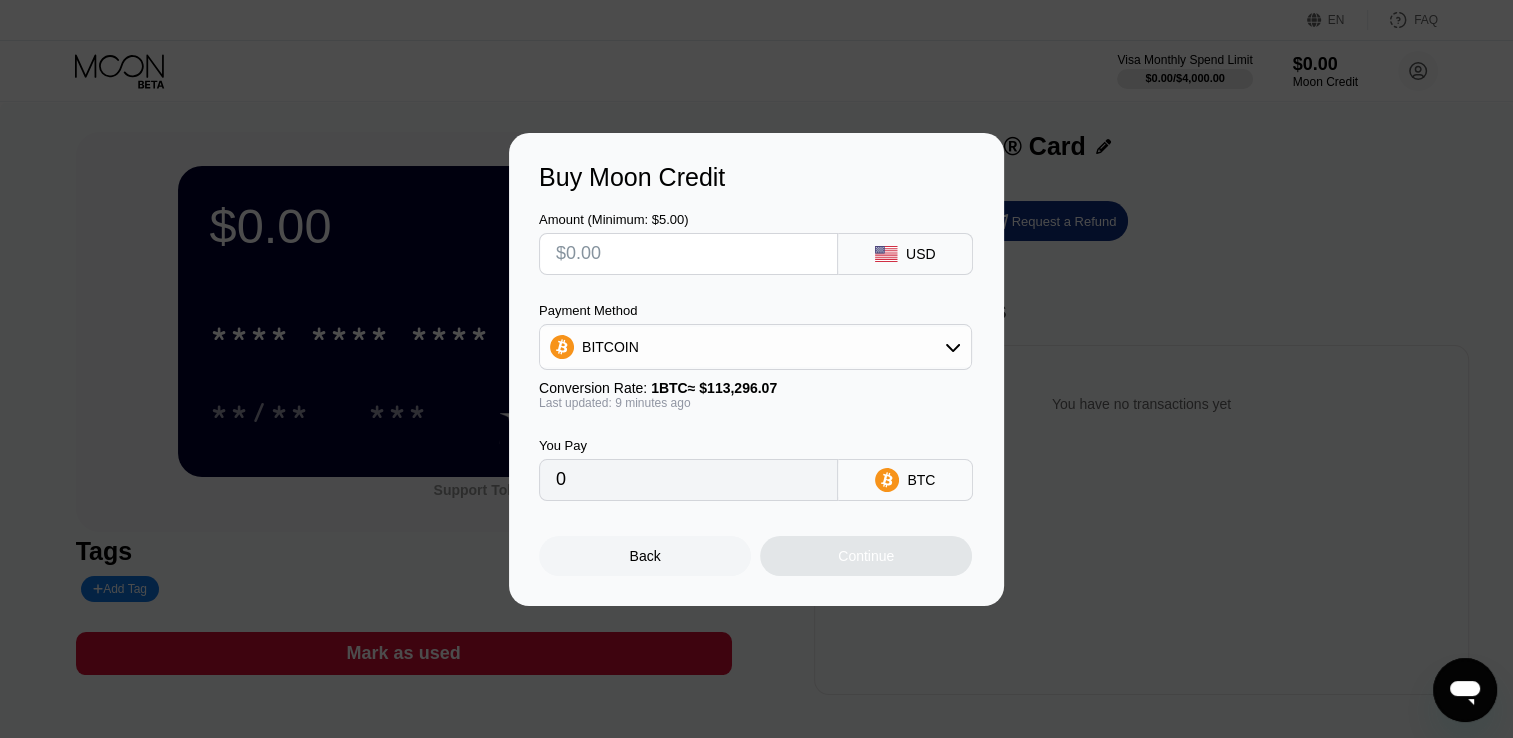 type on "$5" 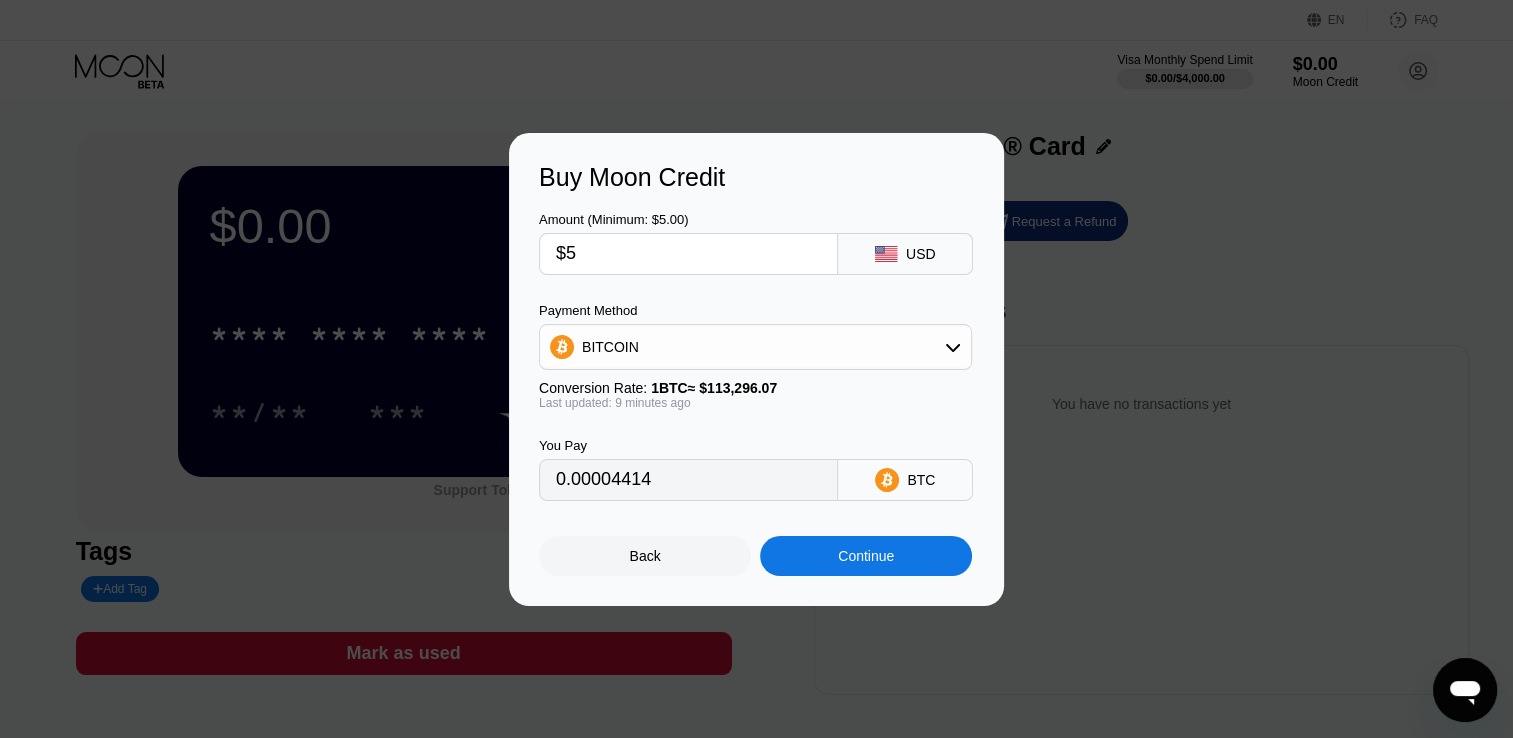type on "0.00004417" 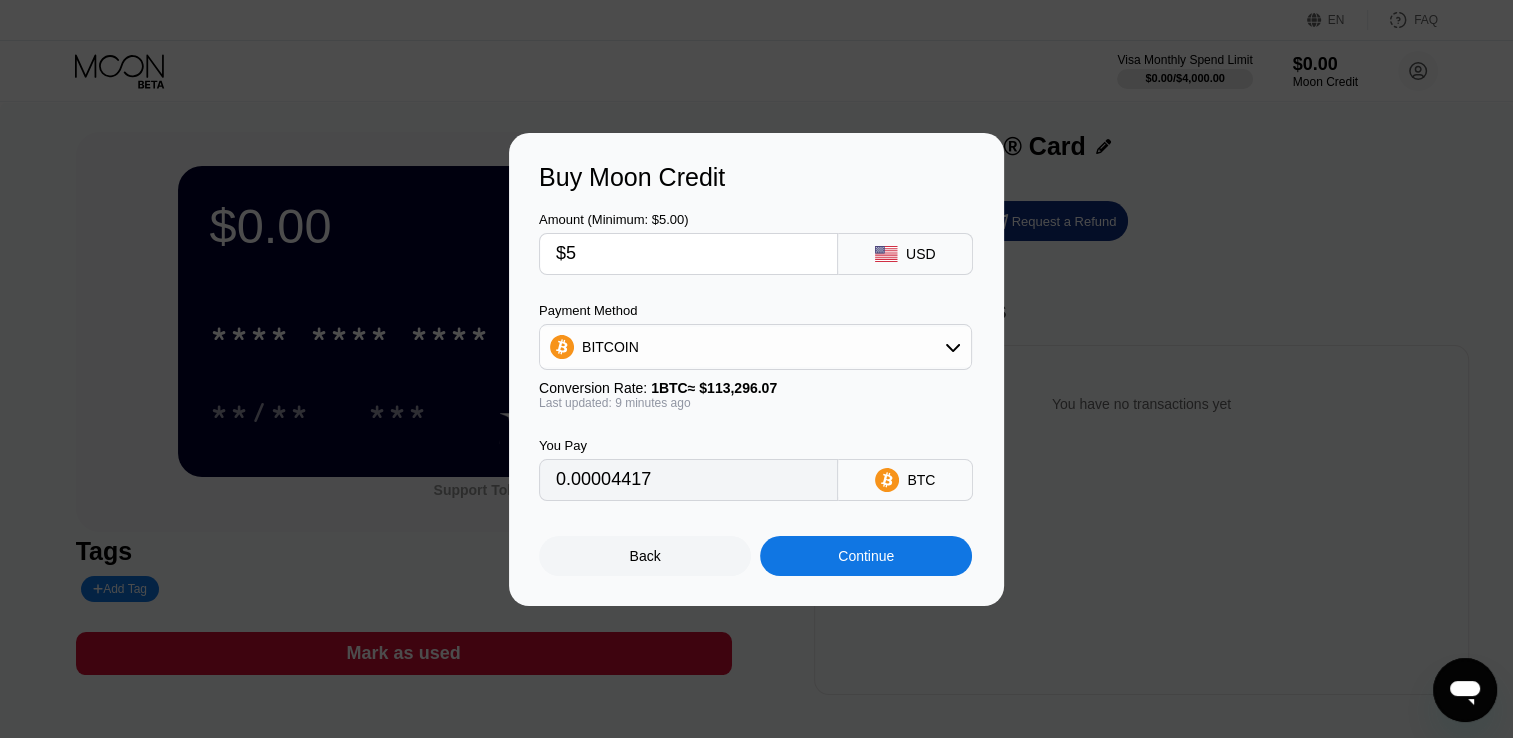 type on "$5" 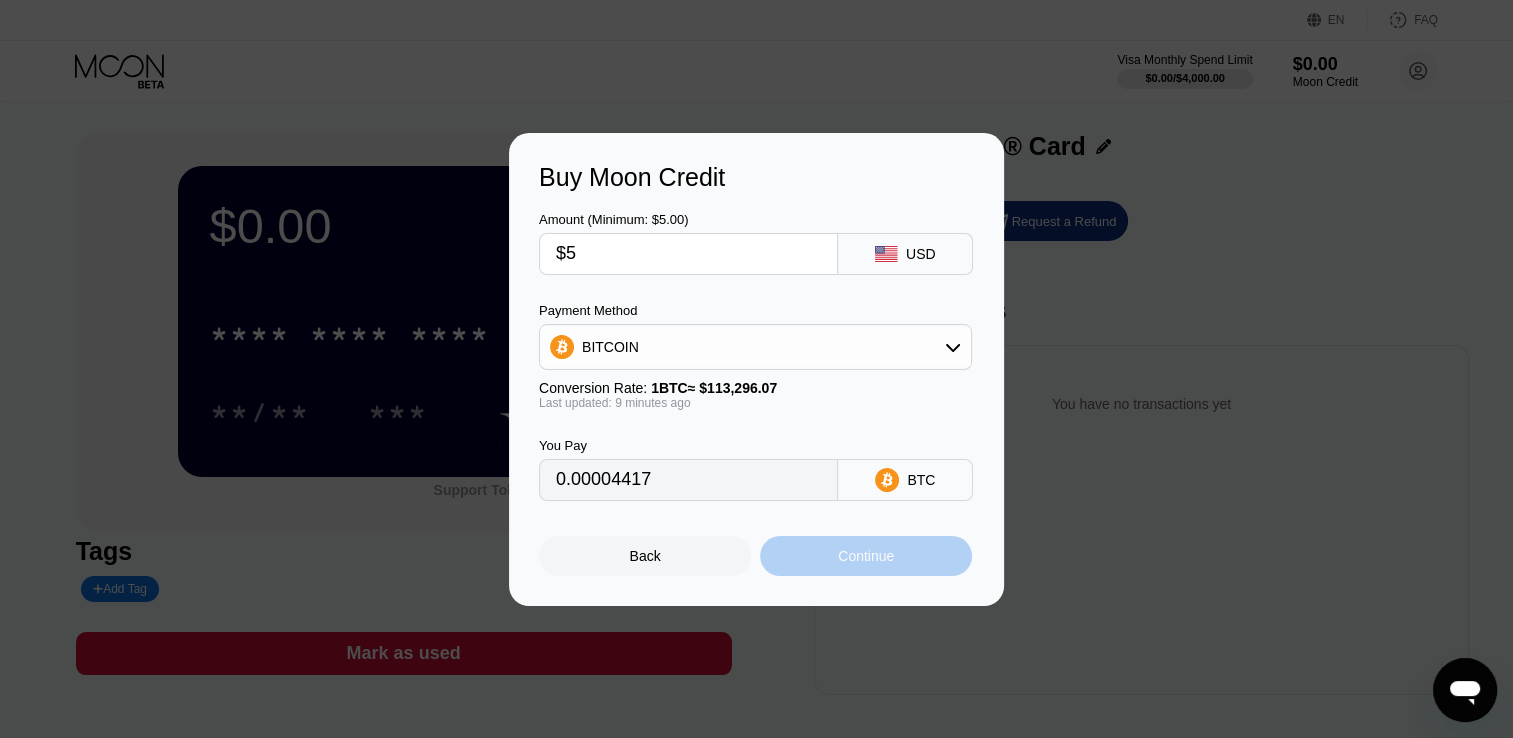 click on "Continue" at bounding box center (866, 556) 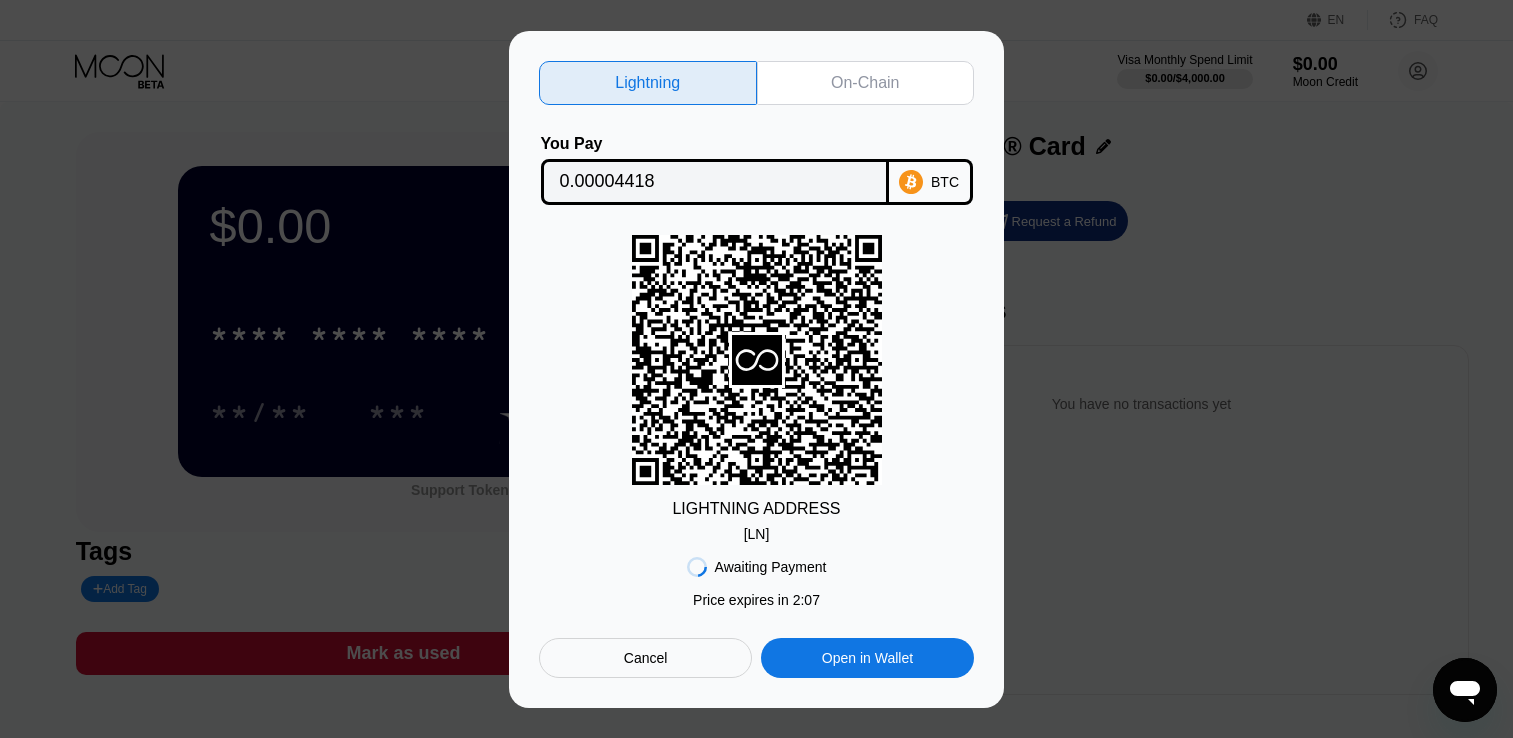 scroll, scrollTop: 0, scrollLeft: 0, axis: both 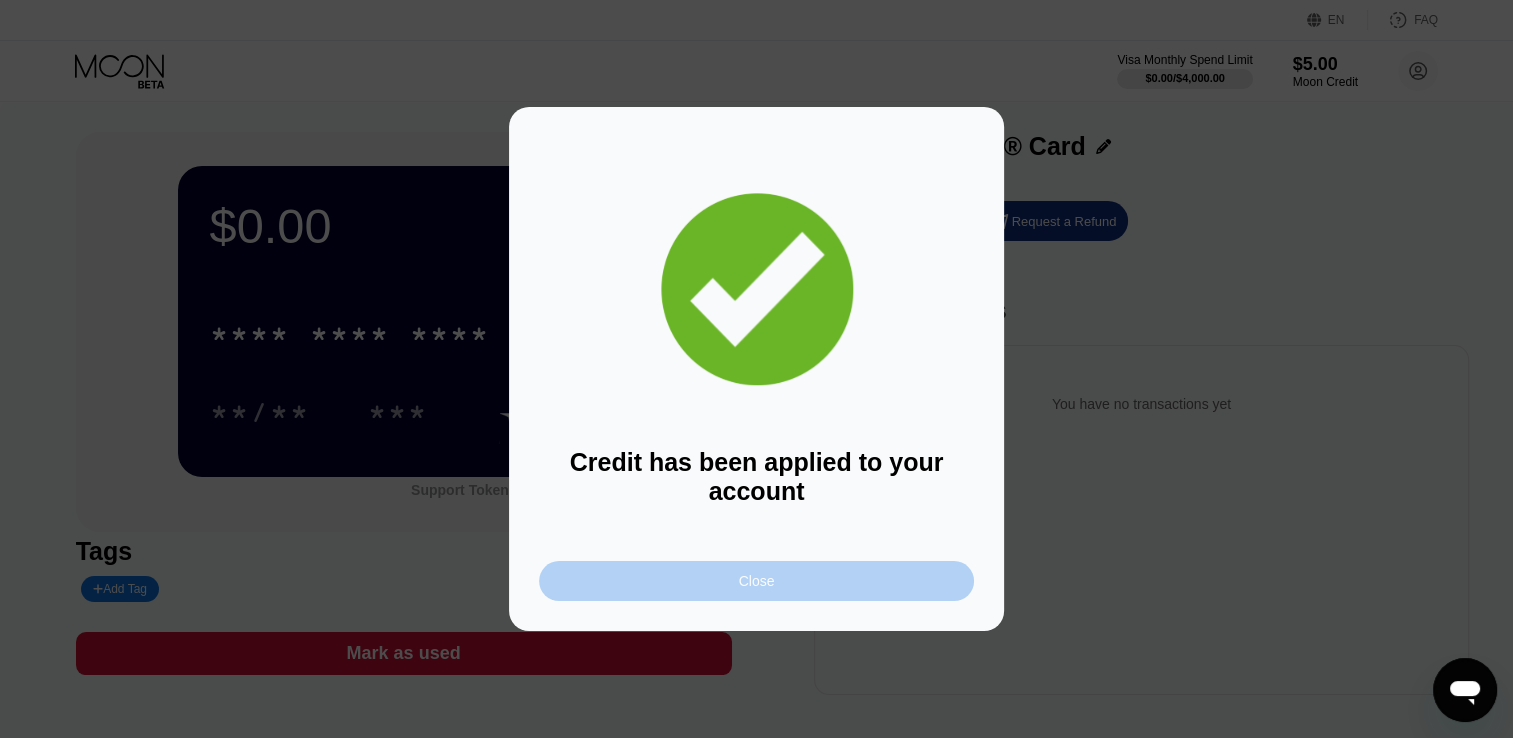 click on "Close" at bounding box center [756, 581] 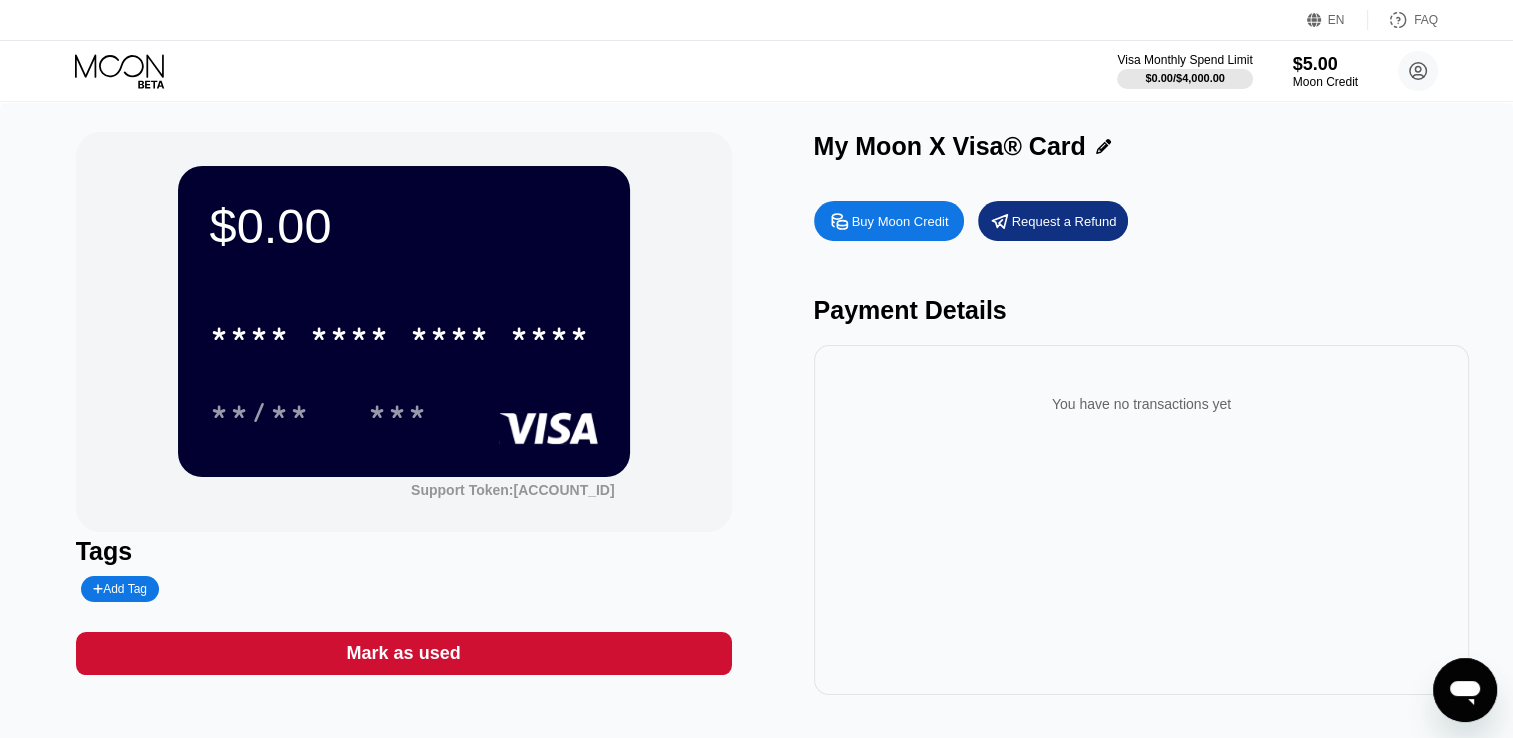 click on "Add Tag" at bounding box center (120, 589) 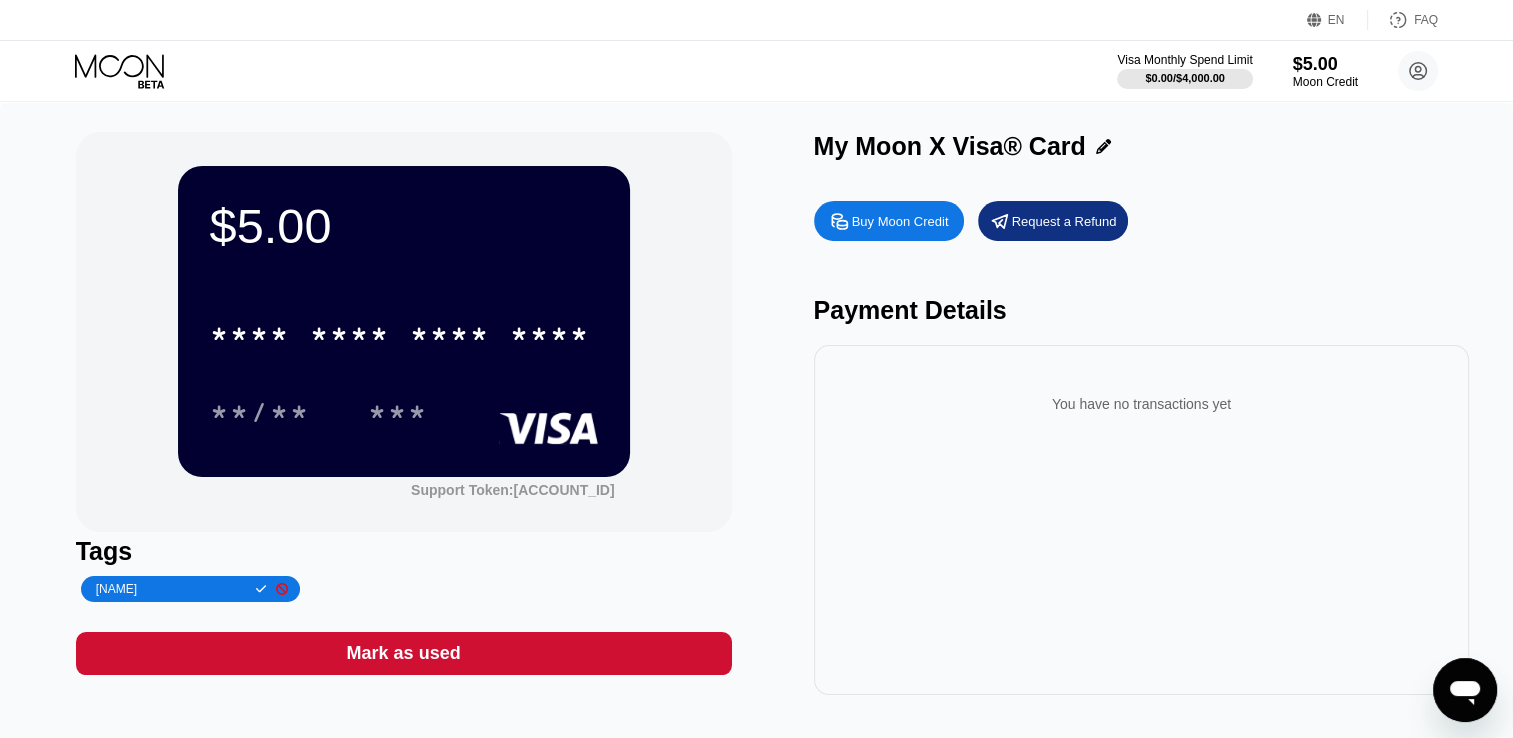 type on "Zaya" 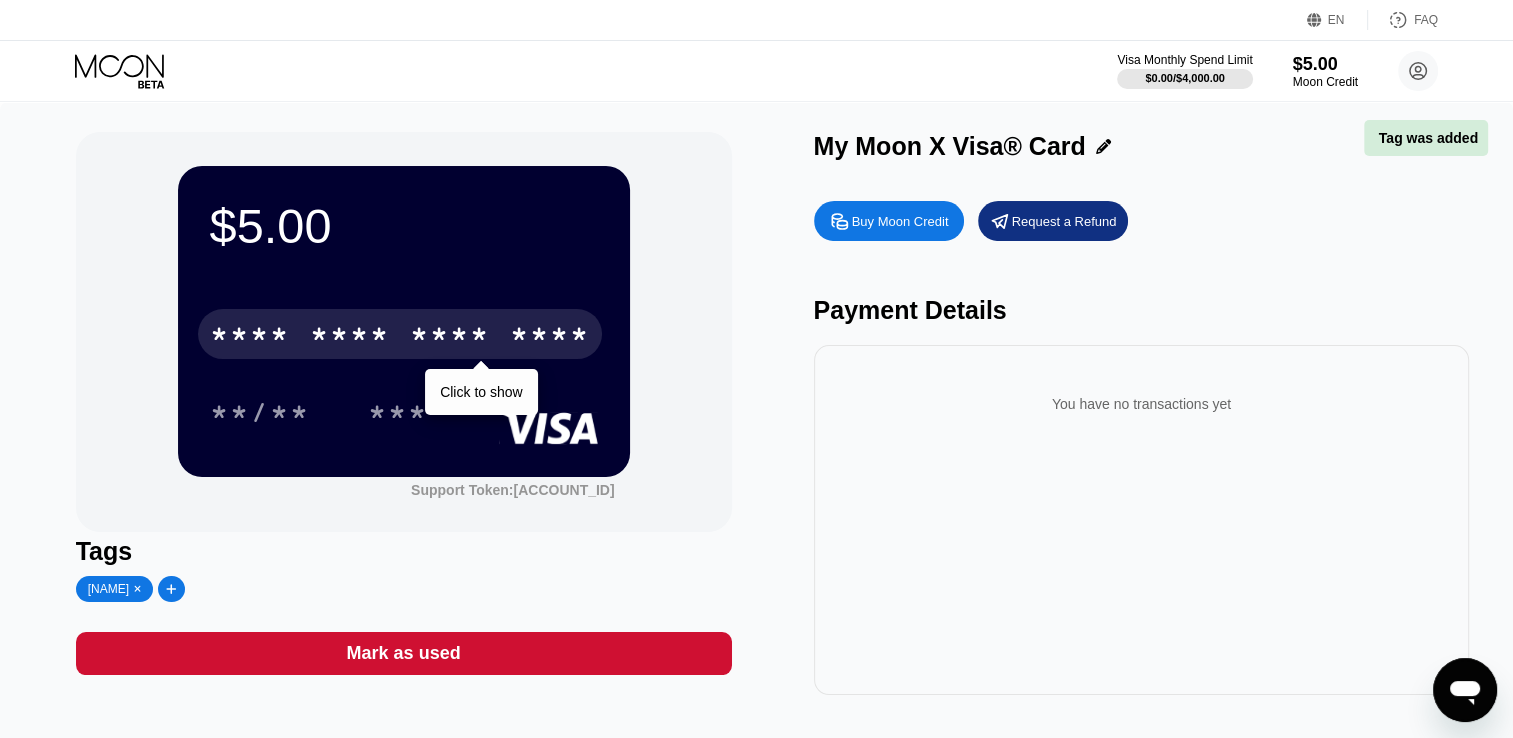 click on "* * * *" at bounding box center [450, 337] 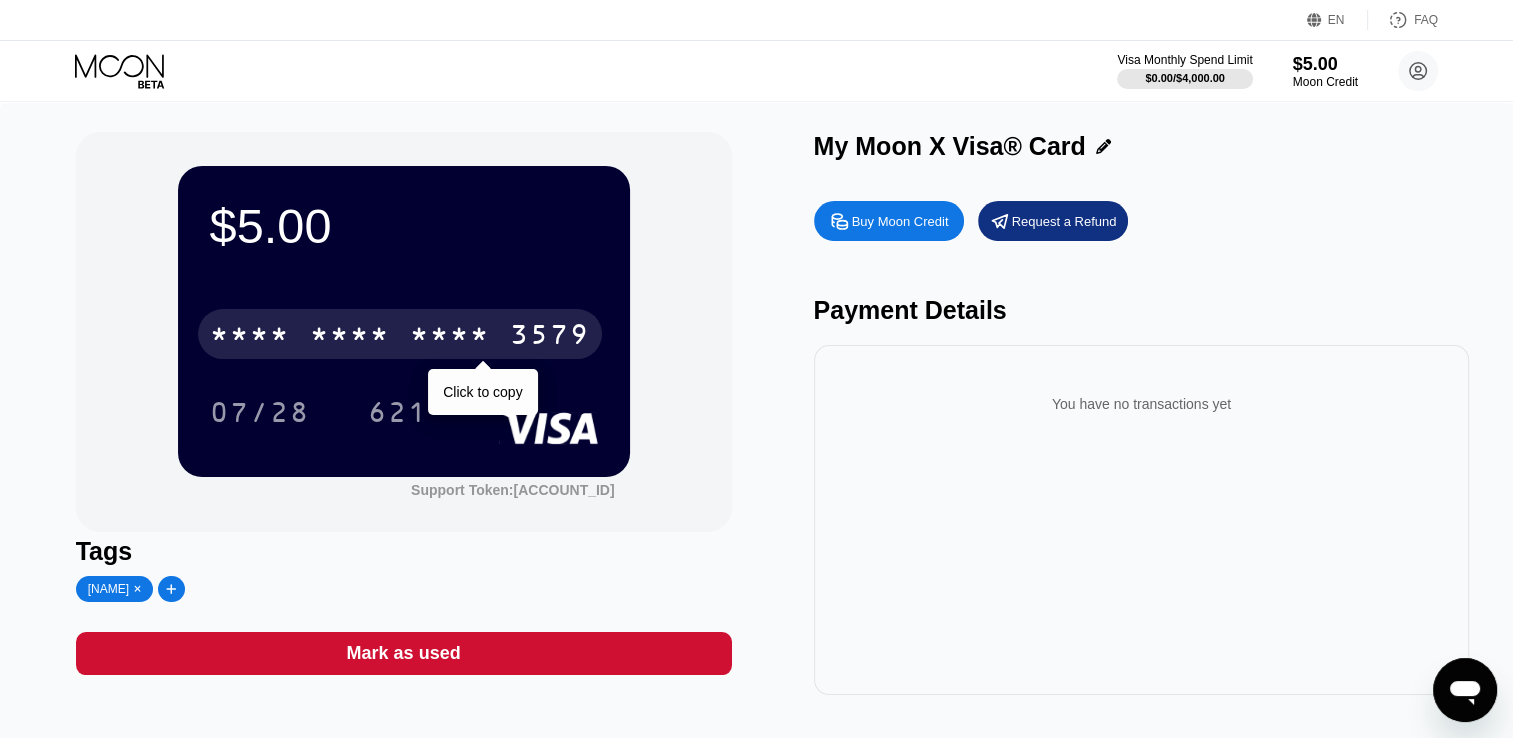 click on "* * * *" at bounding box center [450, 337] 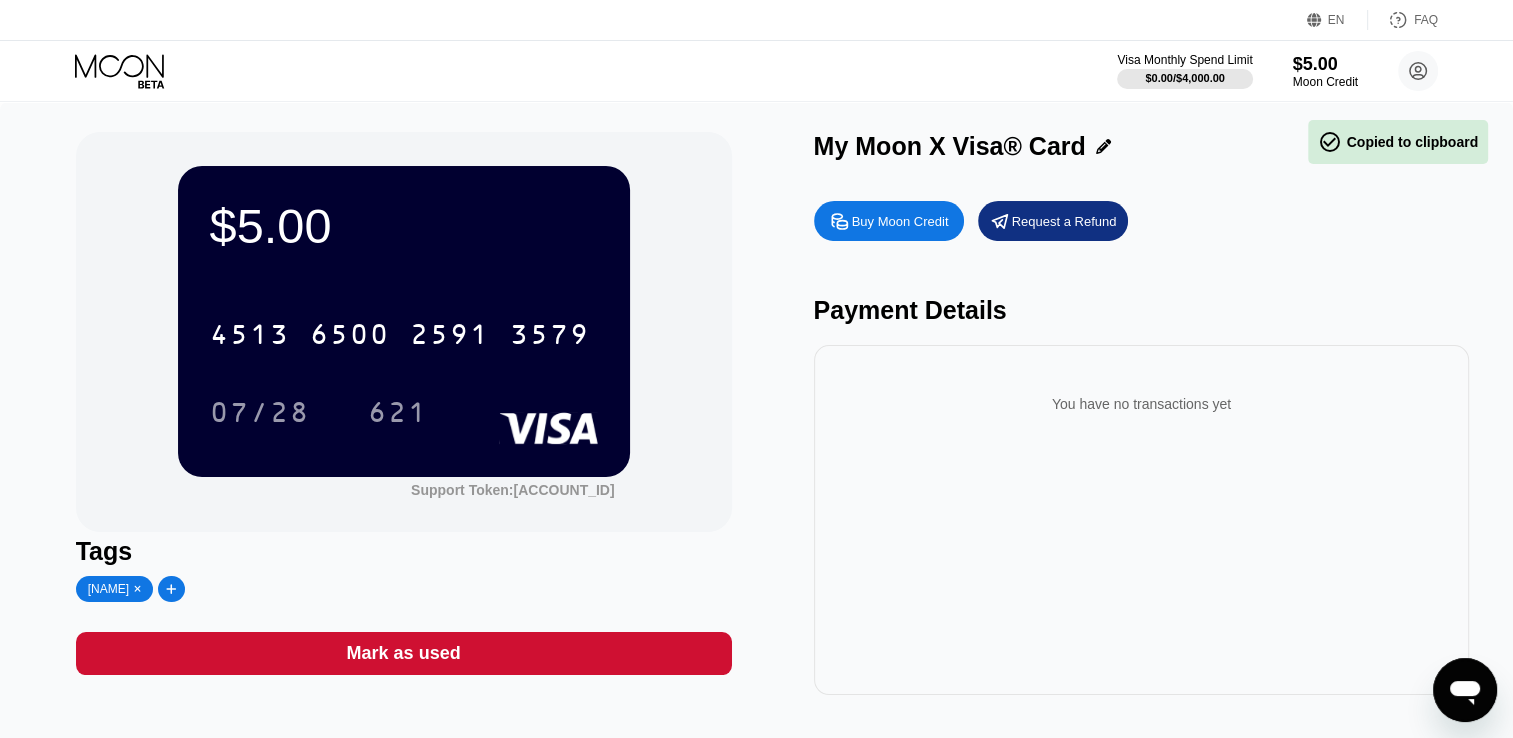 click on "$5.00 4513 6500 2591 3579 07/28 621 Support Token:  a0e66d8920" at bounding box center [404, 332] 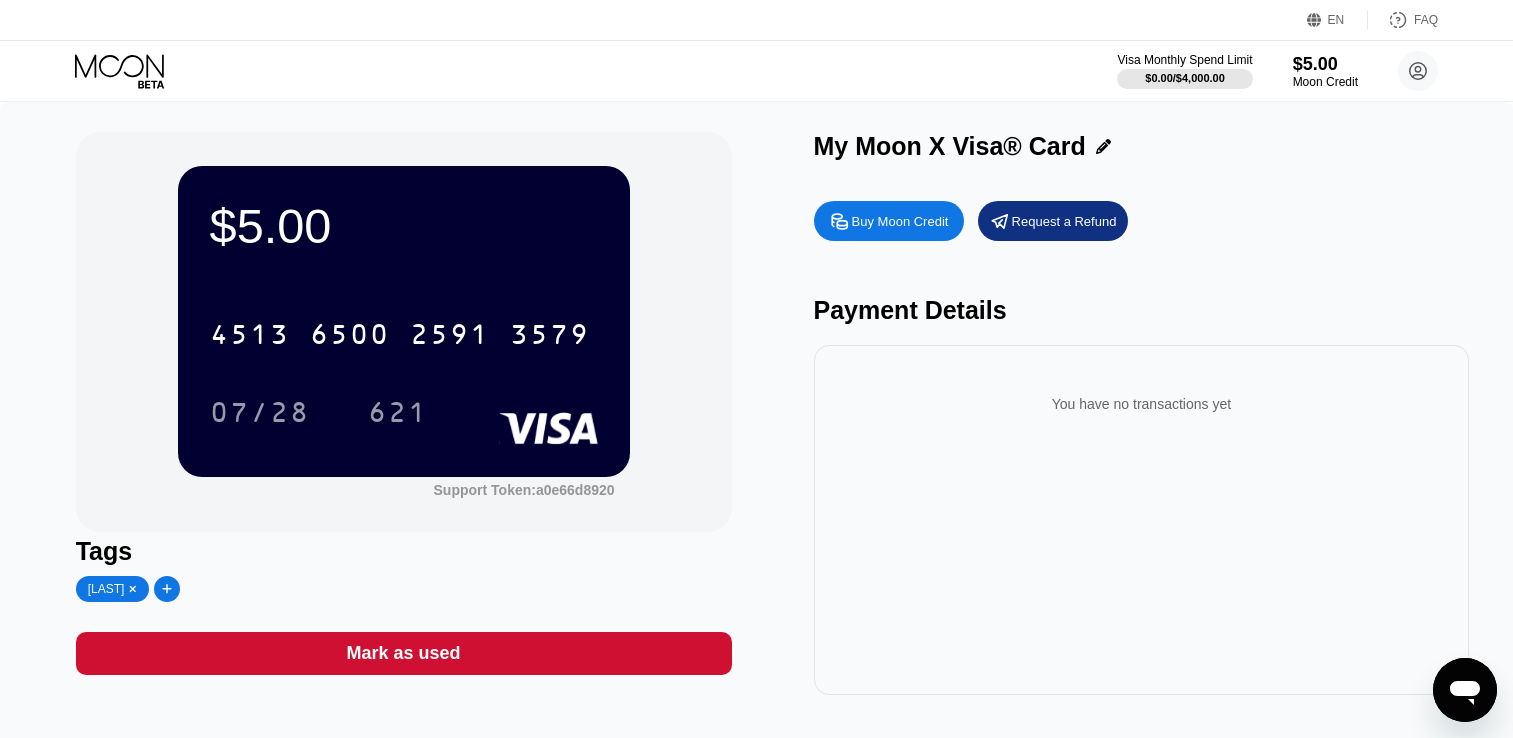 scroll, scrollTop: 0, scrollLeft: 0, axis: both 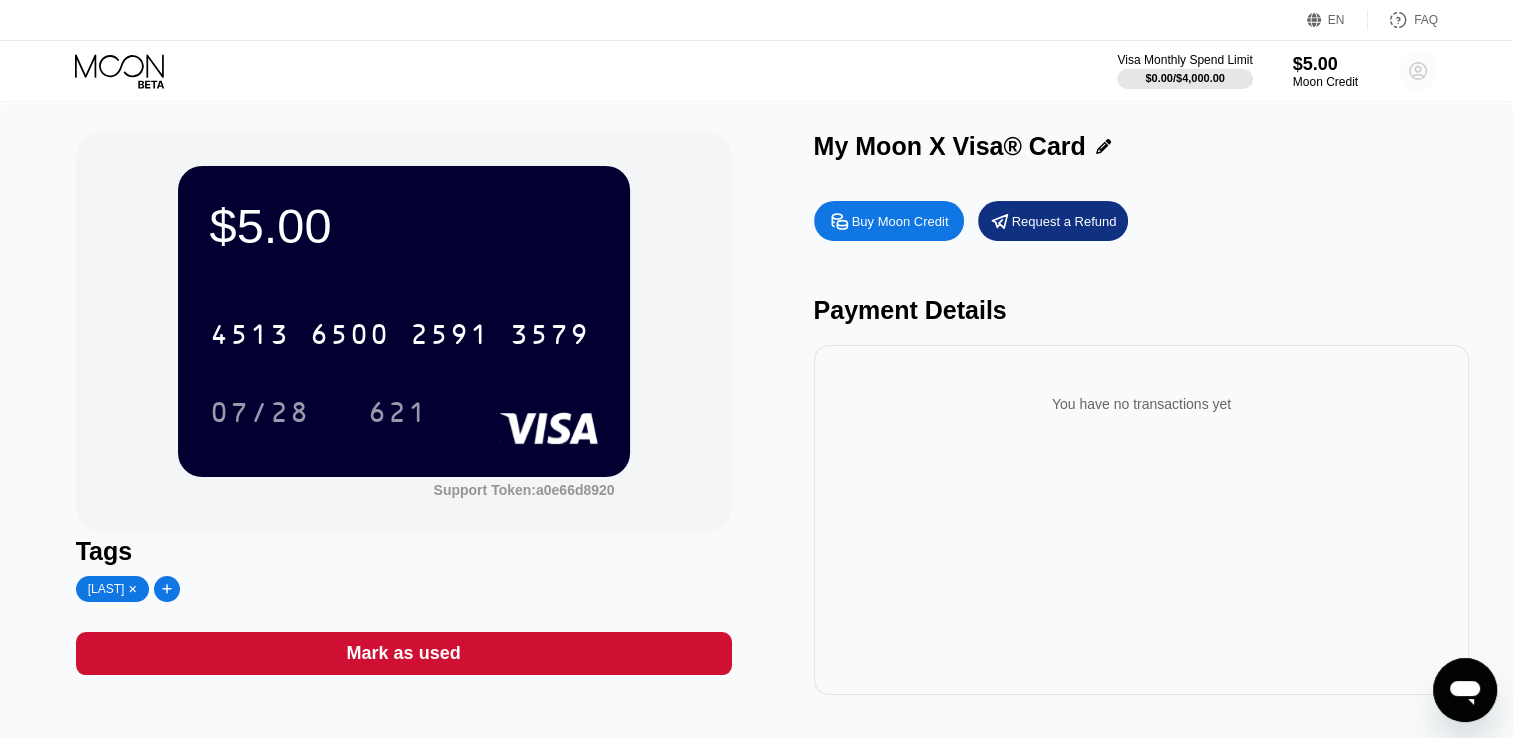 click 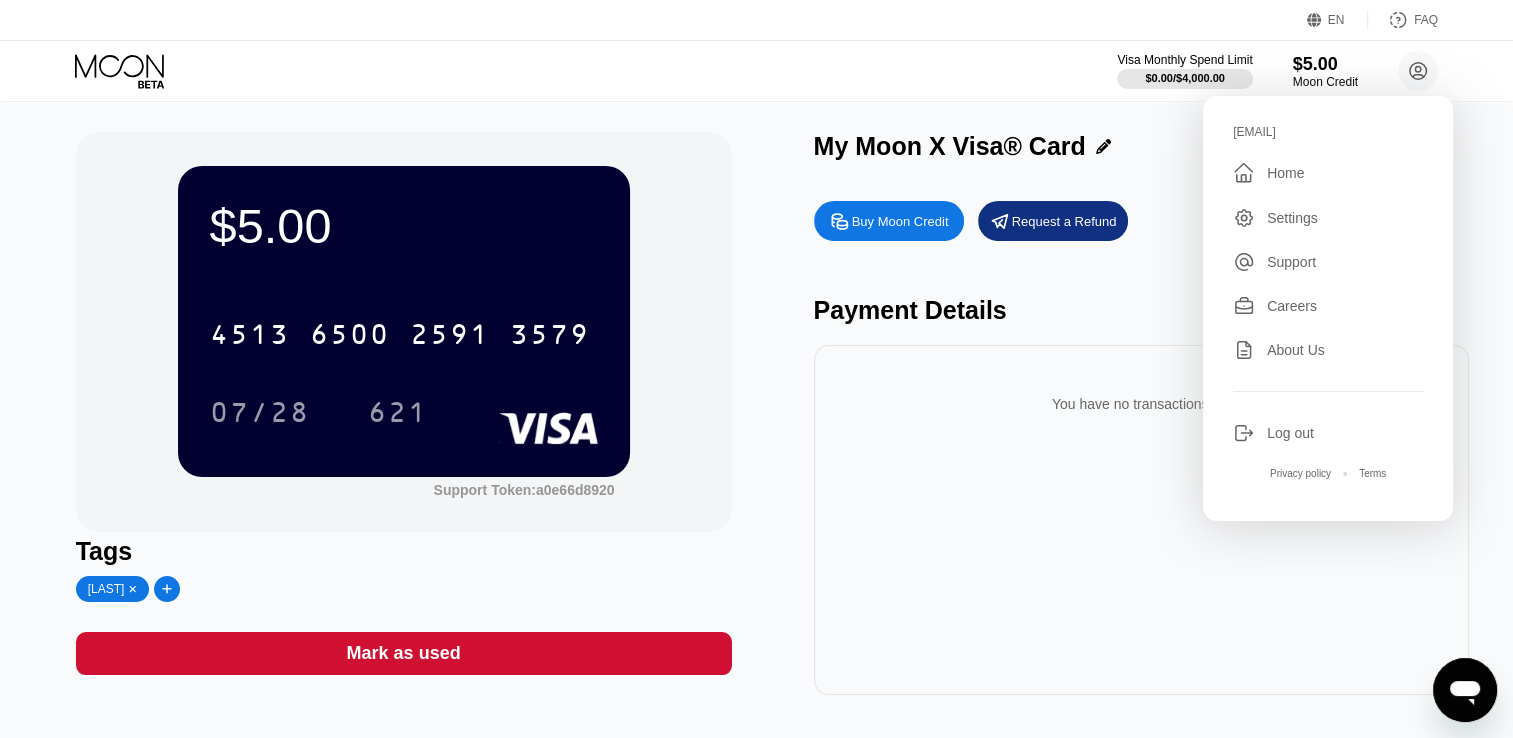 click on "Log out" at bounding box center [1328, 433] 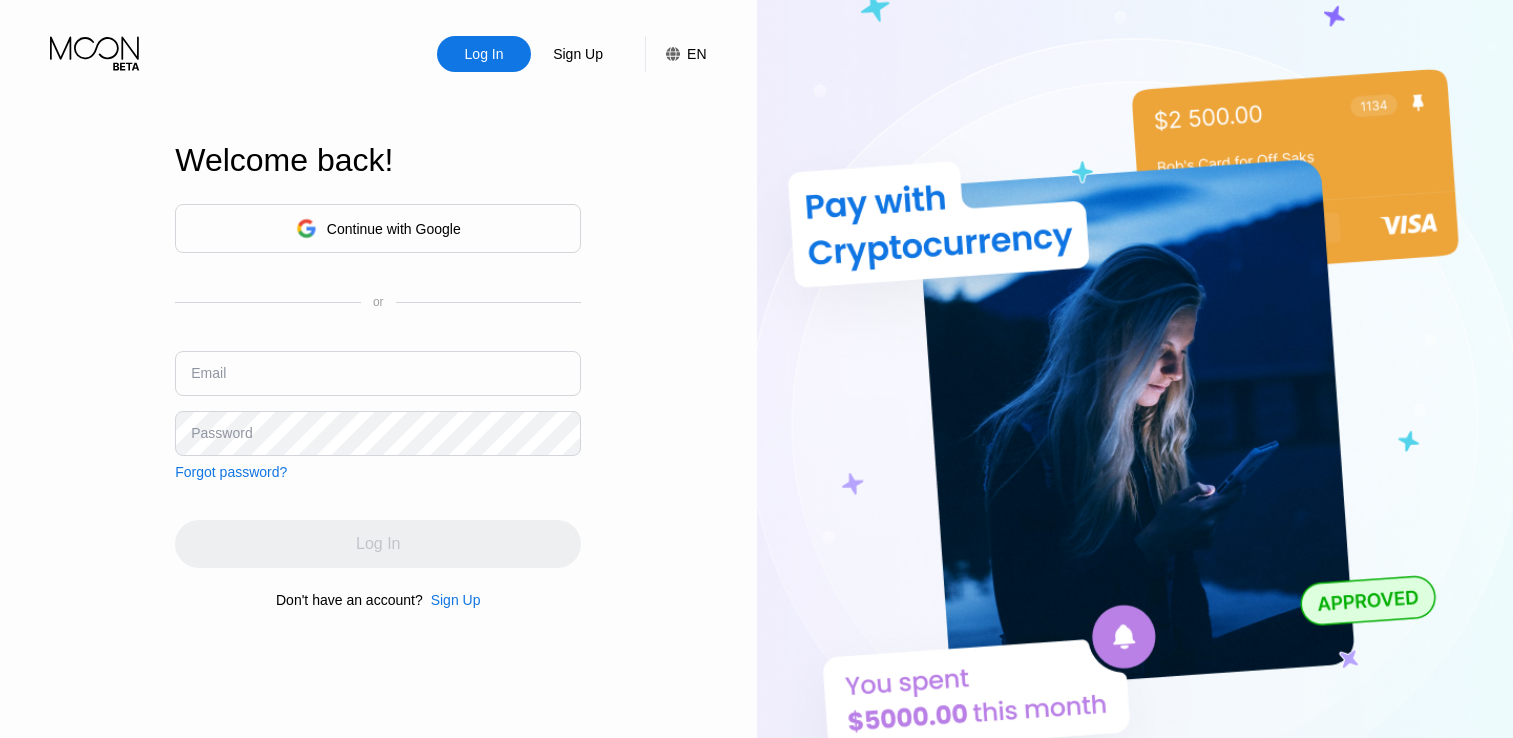 scroll, scrollTop: 0, scrollLeft: 0, axis: both 